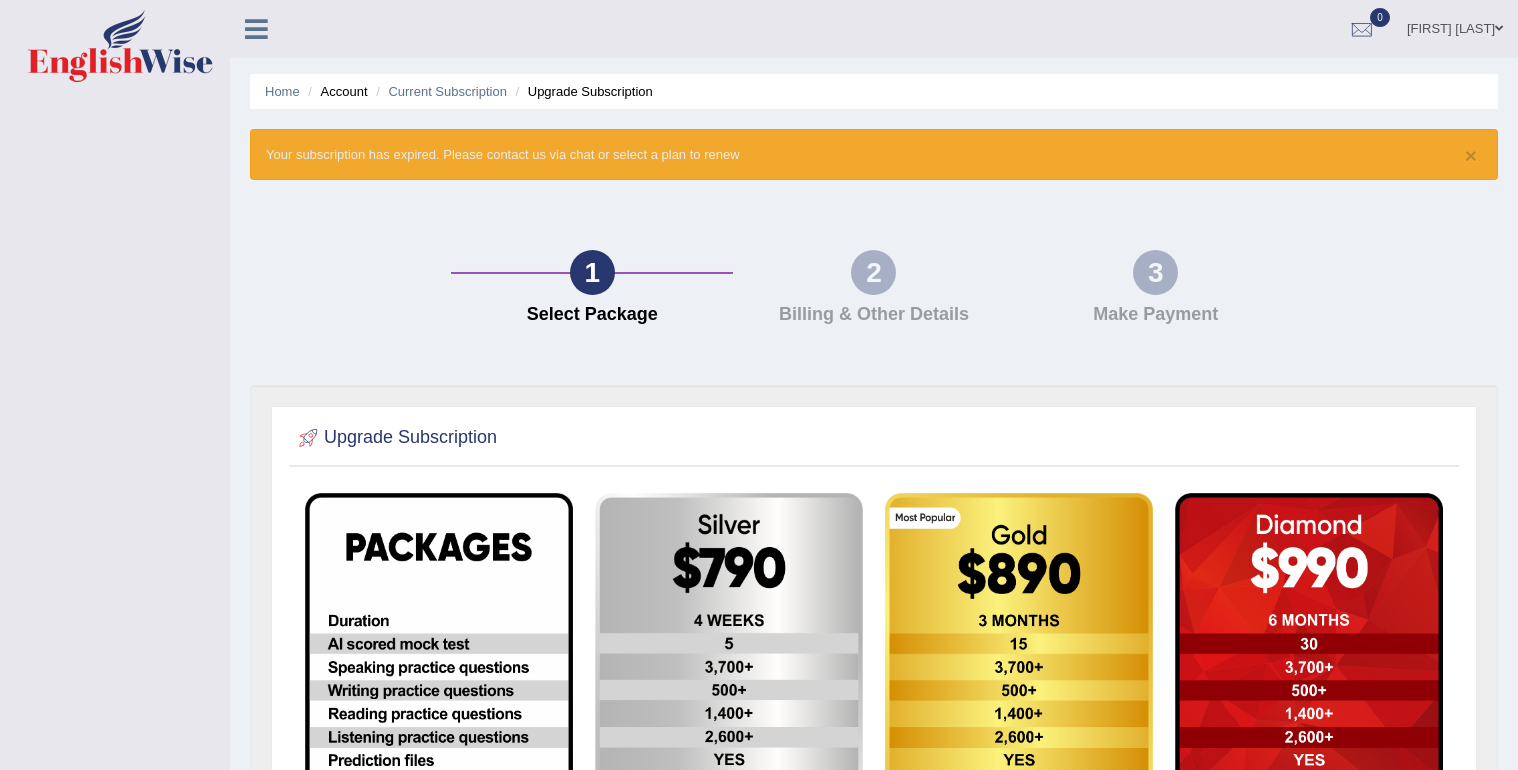 scroll, scrollTop: 0, scrollLeft: 0, axis: both 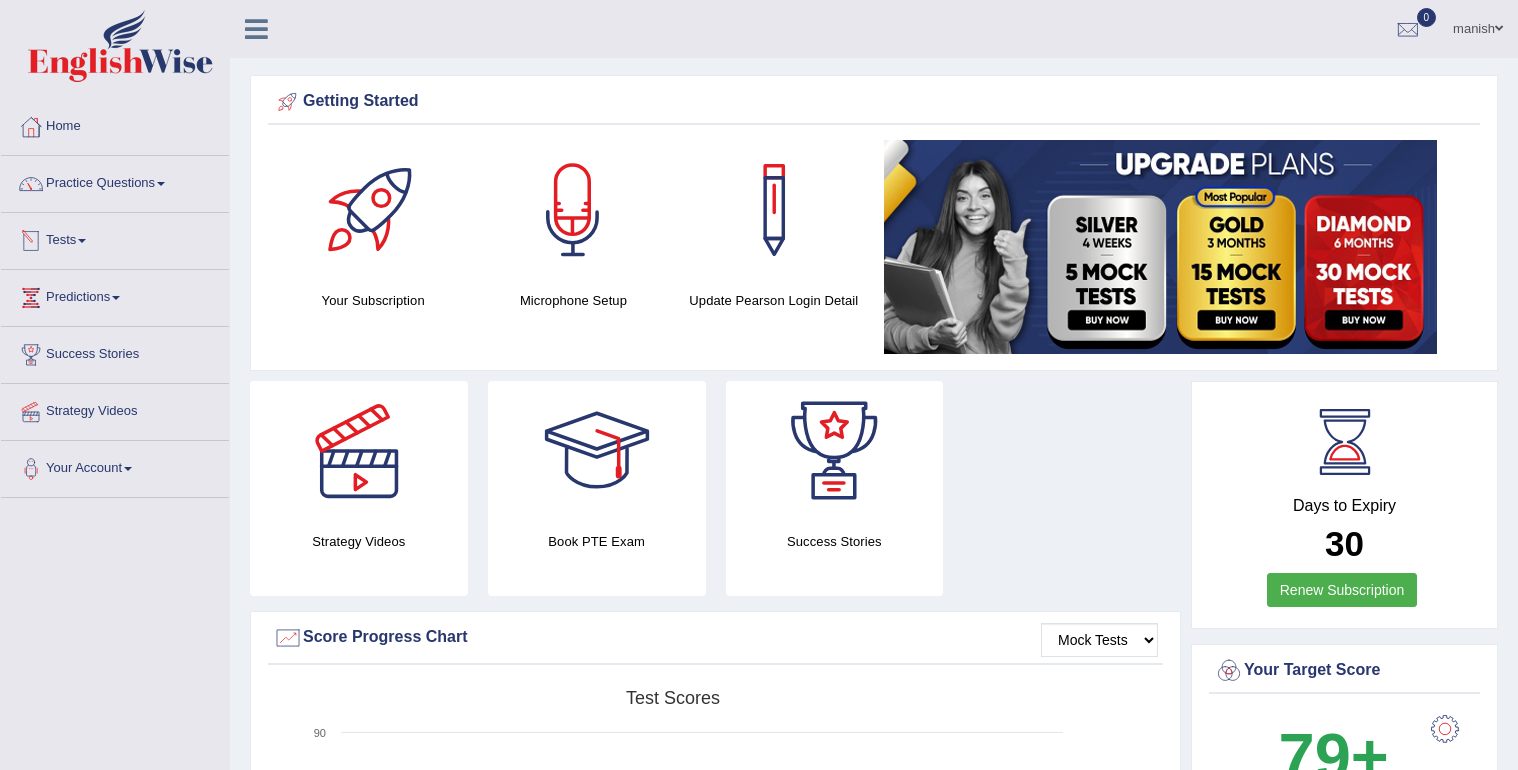 click on "Tests" at bounding box center (115, 238) 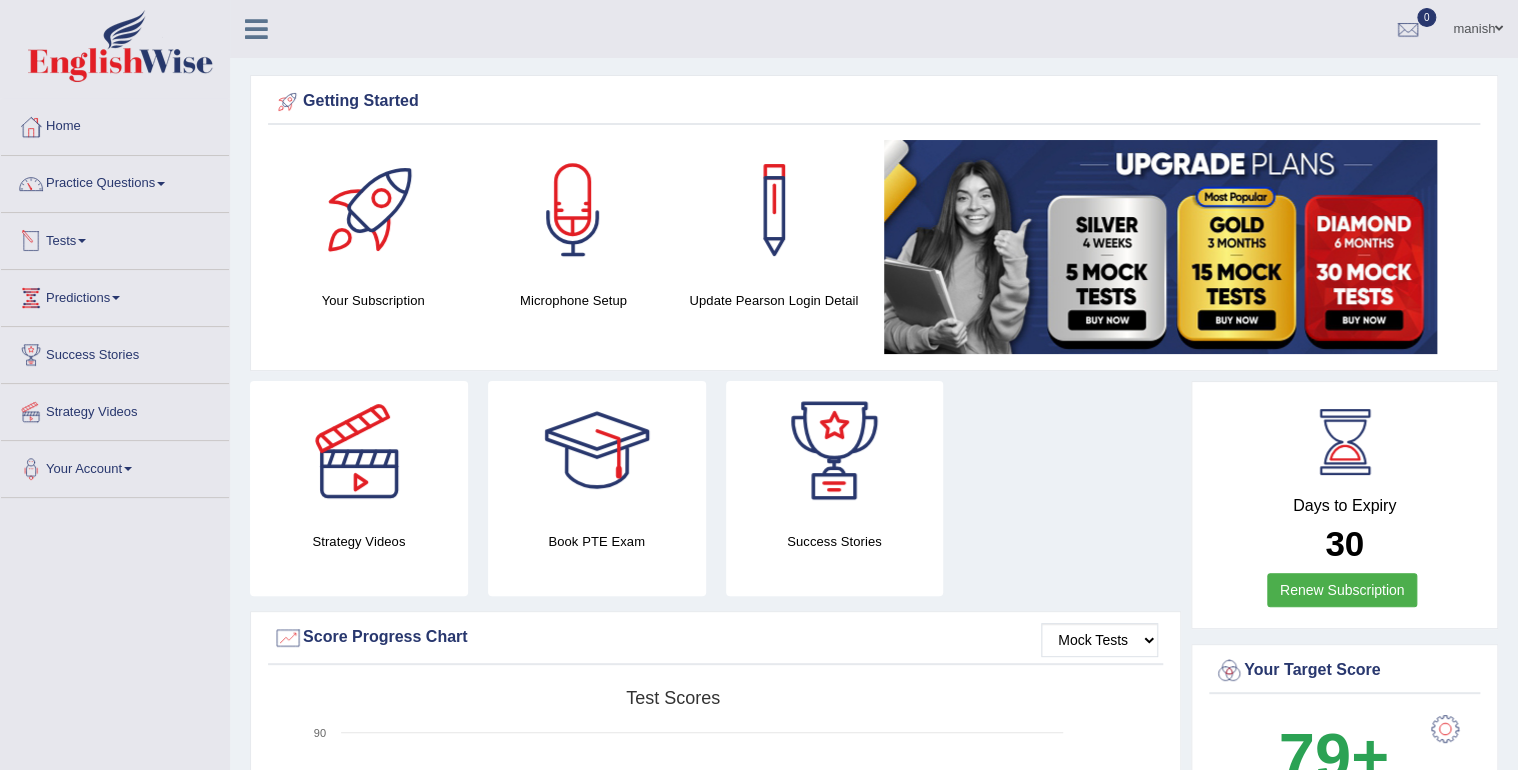 scroll, scrollTop: 0, scrollLeft: 0, axis: both 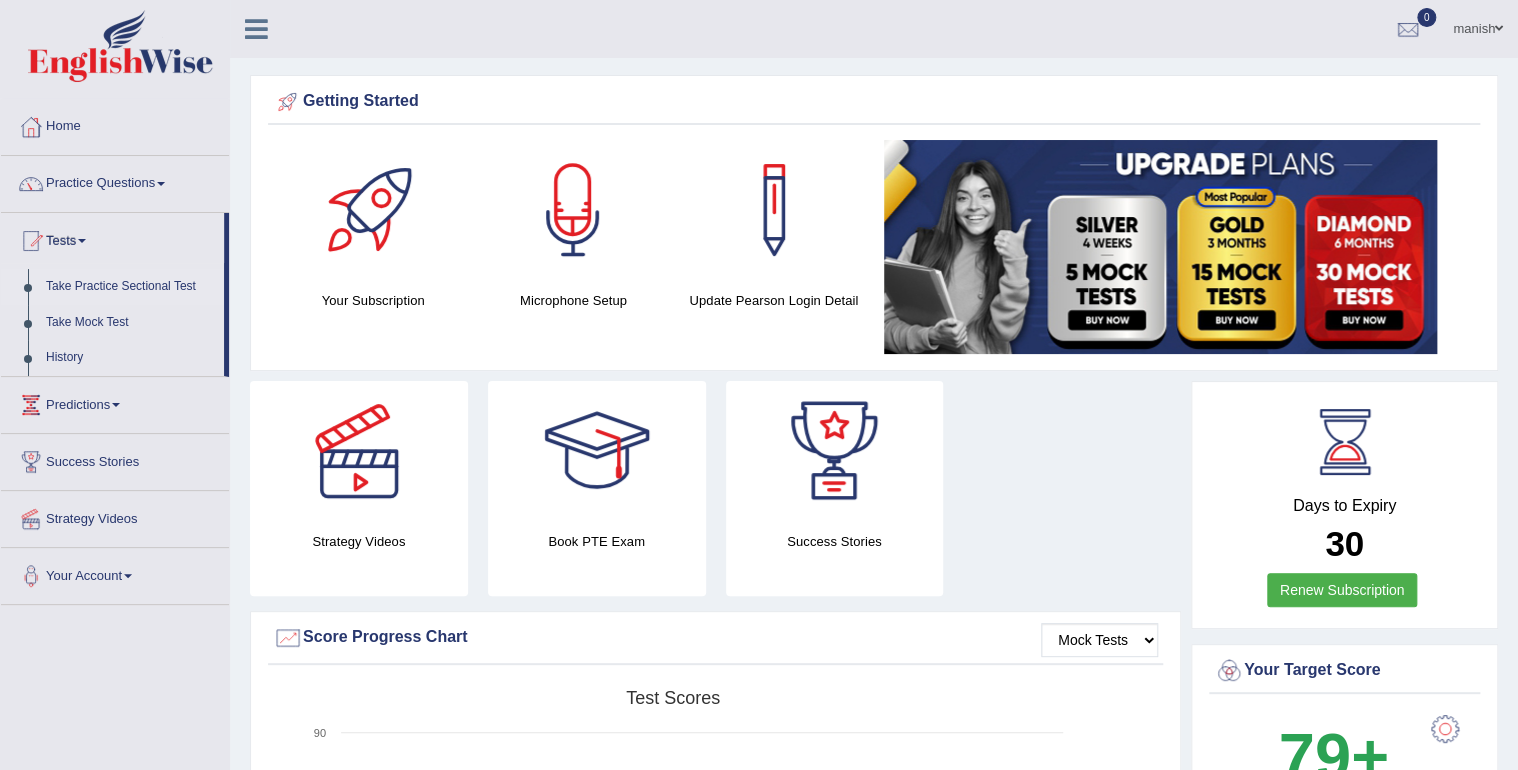 click on "Take Practice Sectional Test" at bounding box center (130, 287) 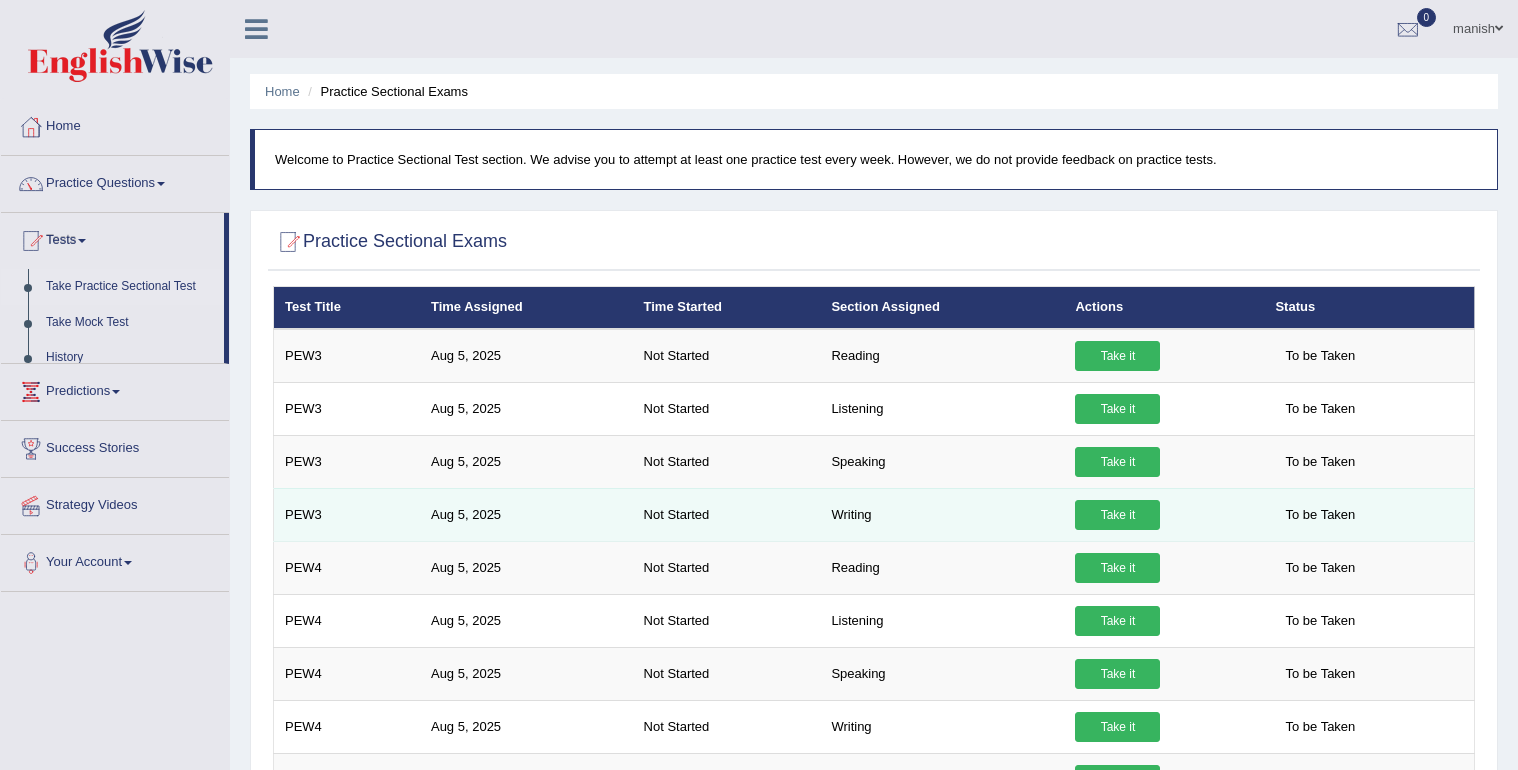 scroll, scrollTop: 0, scrollLeft: 0, axis: both 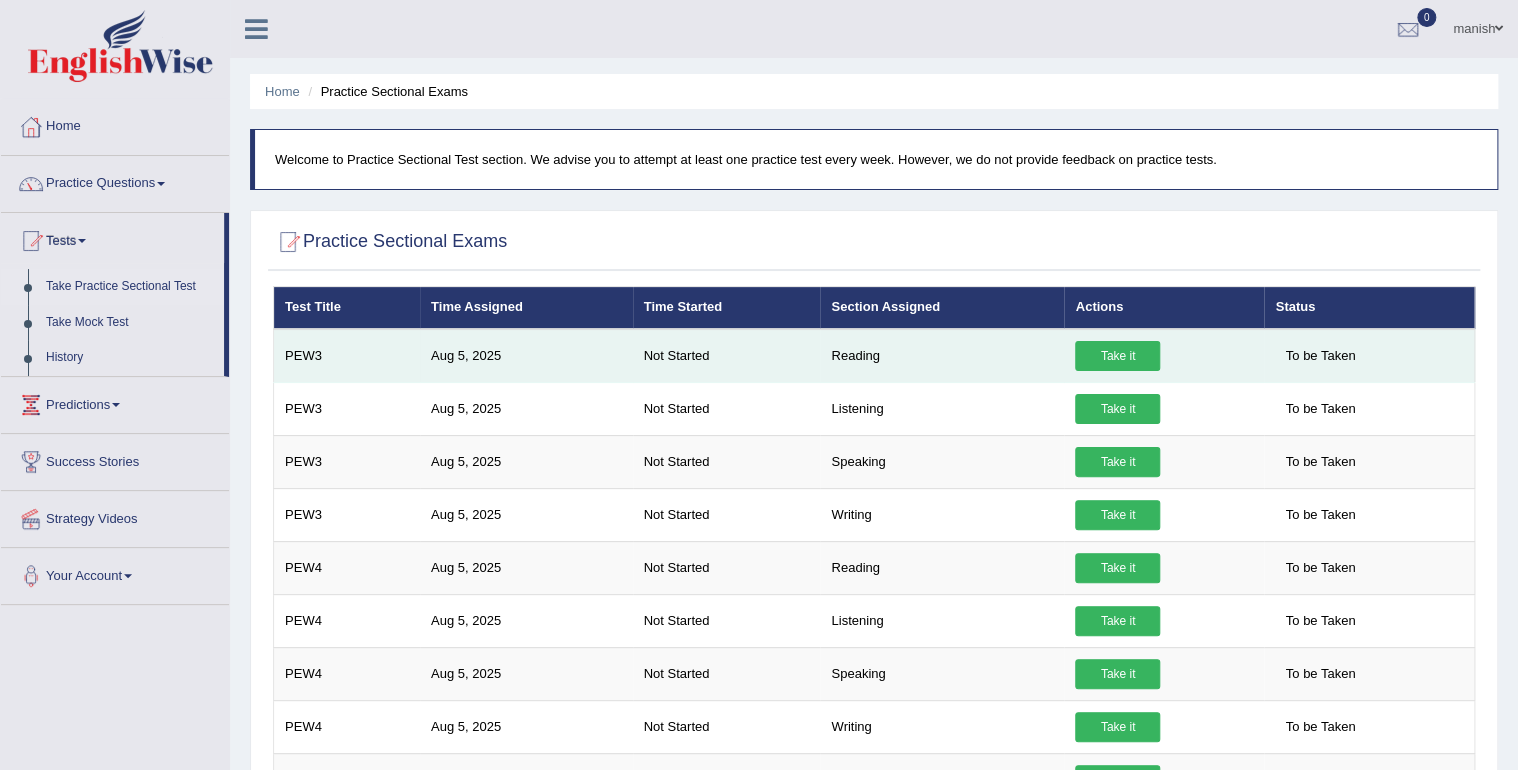 click on "Take it" at bounding box center [1117, 356] 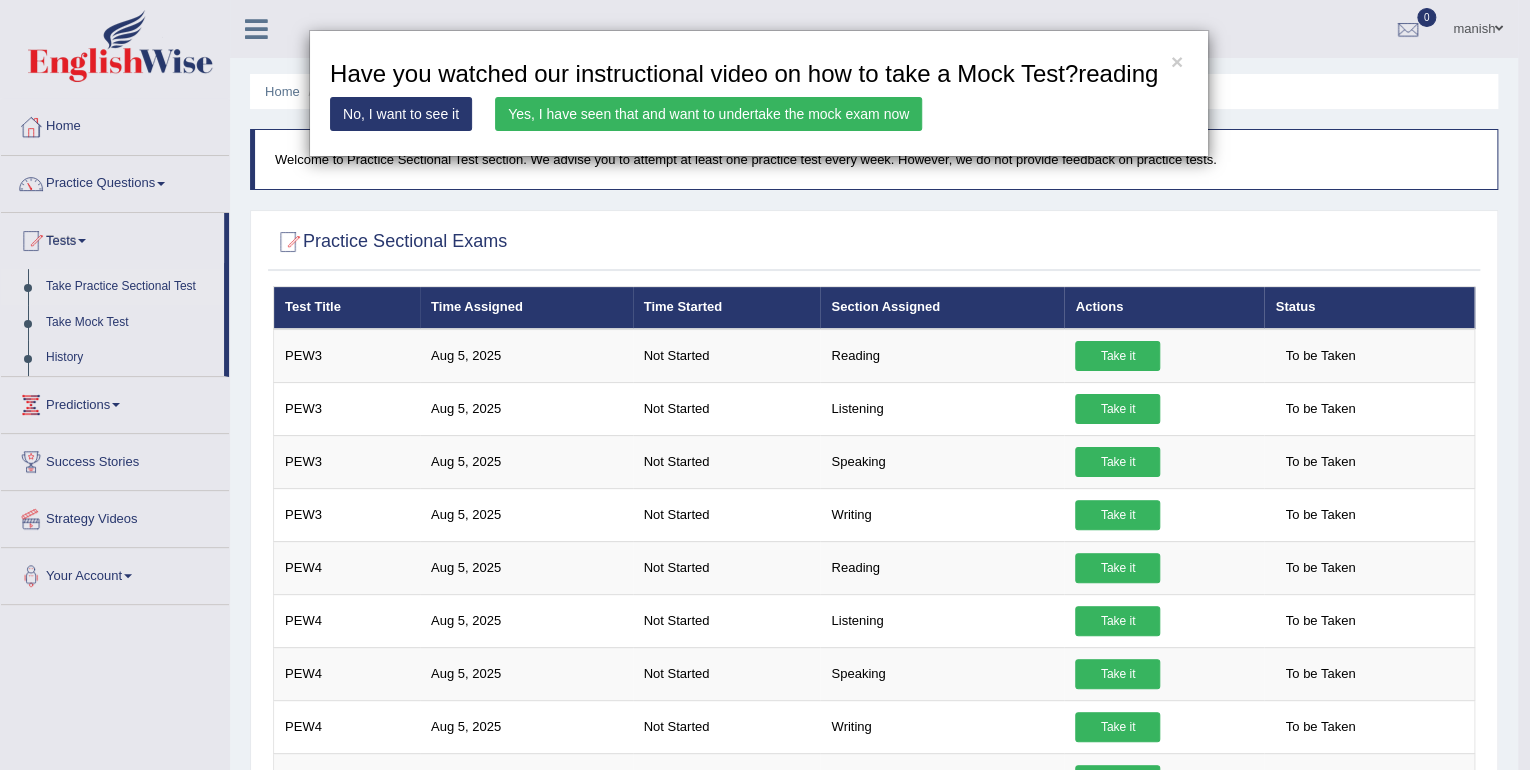click on "×
Have you watched our instructional video on how to take a Mock Test?reading
No, I want to see it
Yes, I have seen that and want to undertake the mock exam now" at bounding box center [765, 385] 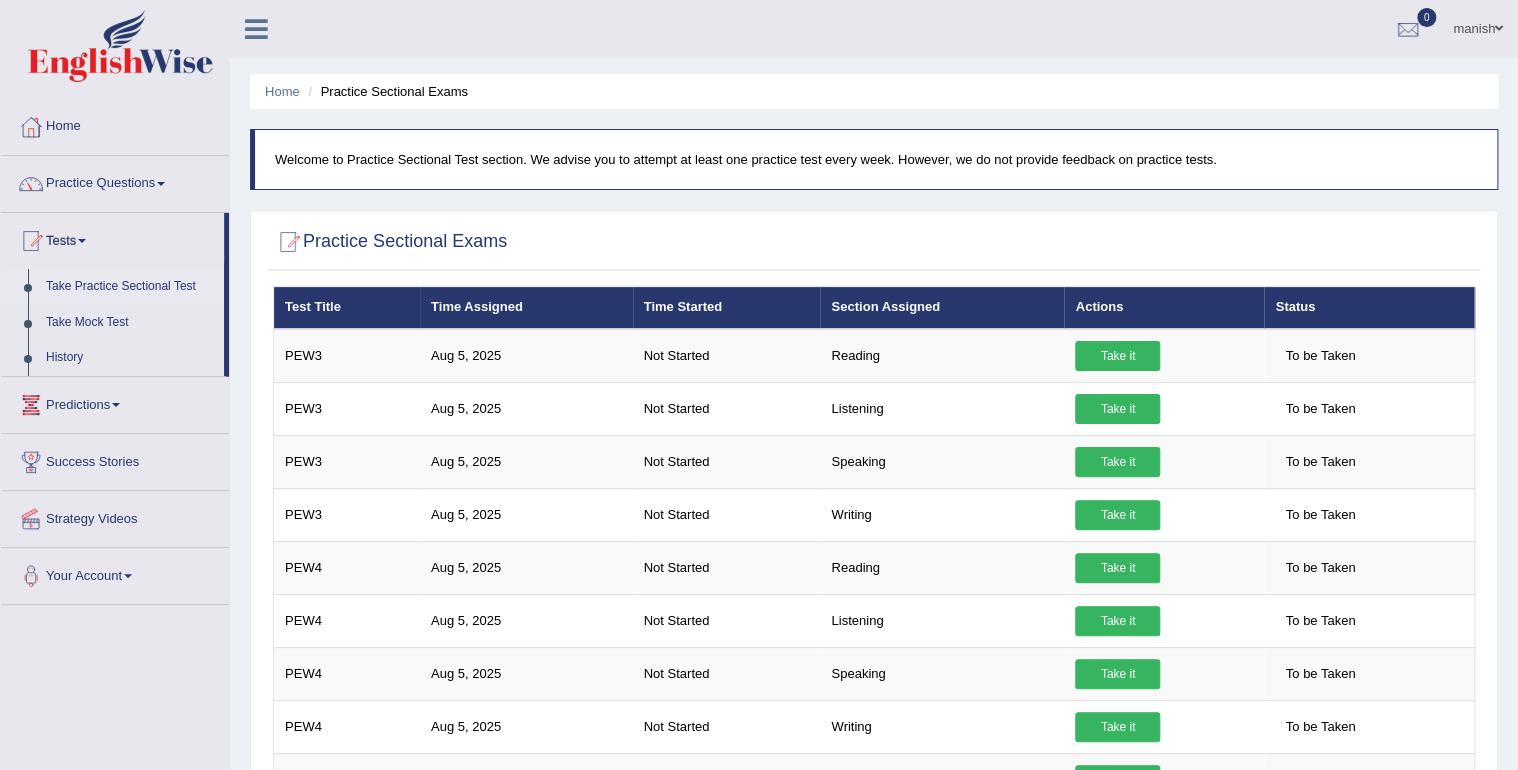 click on "Take Practice Sectional Test" at bounding box center (130, 287) 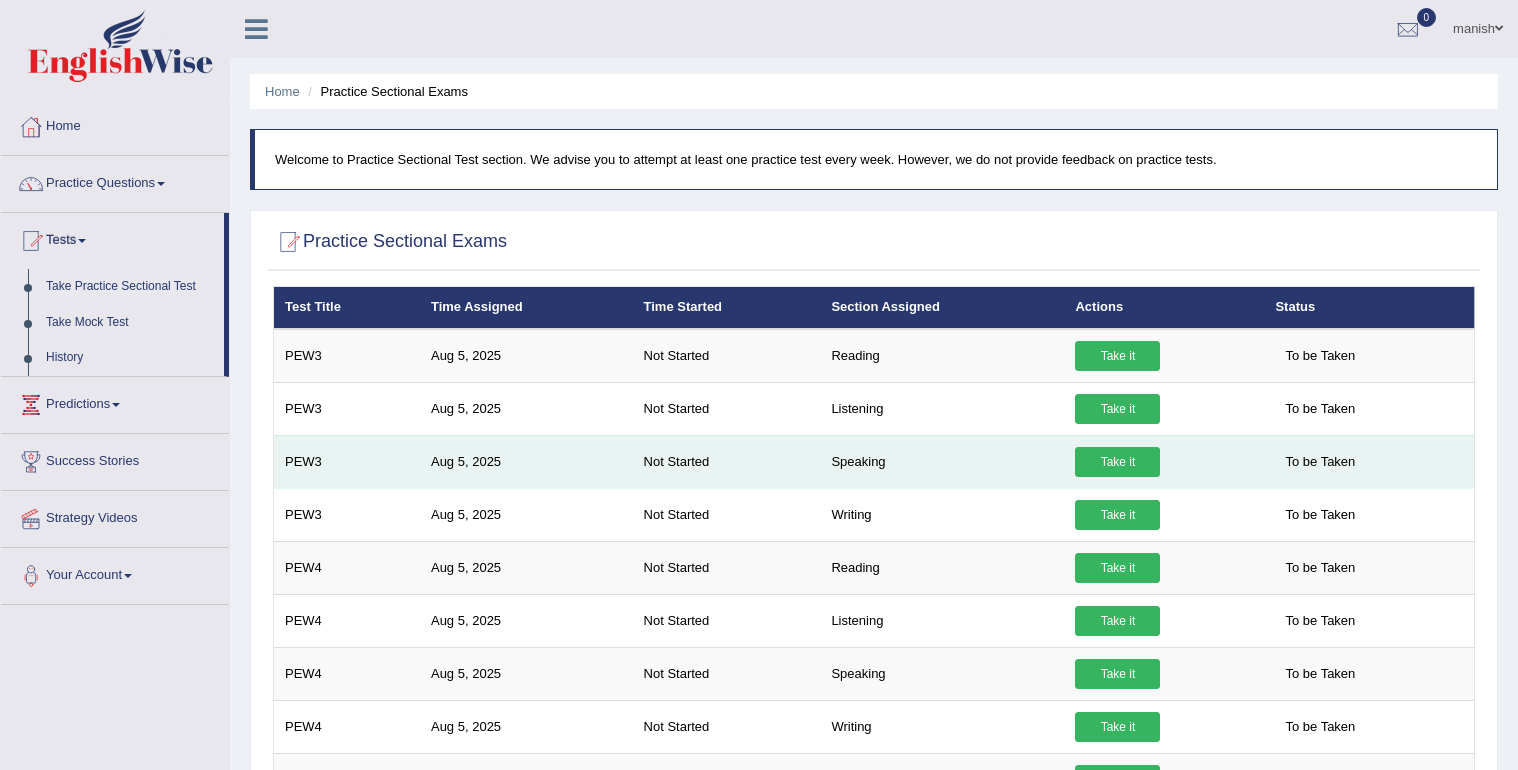 scroll, scrollTop: 0, scrollLeft: 0, axis: both 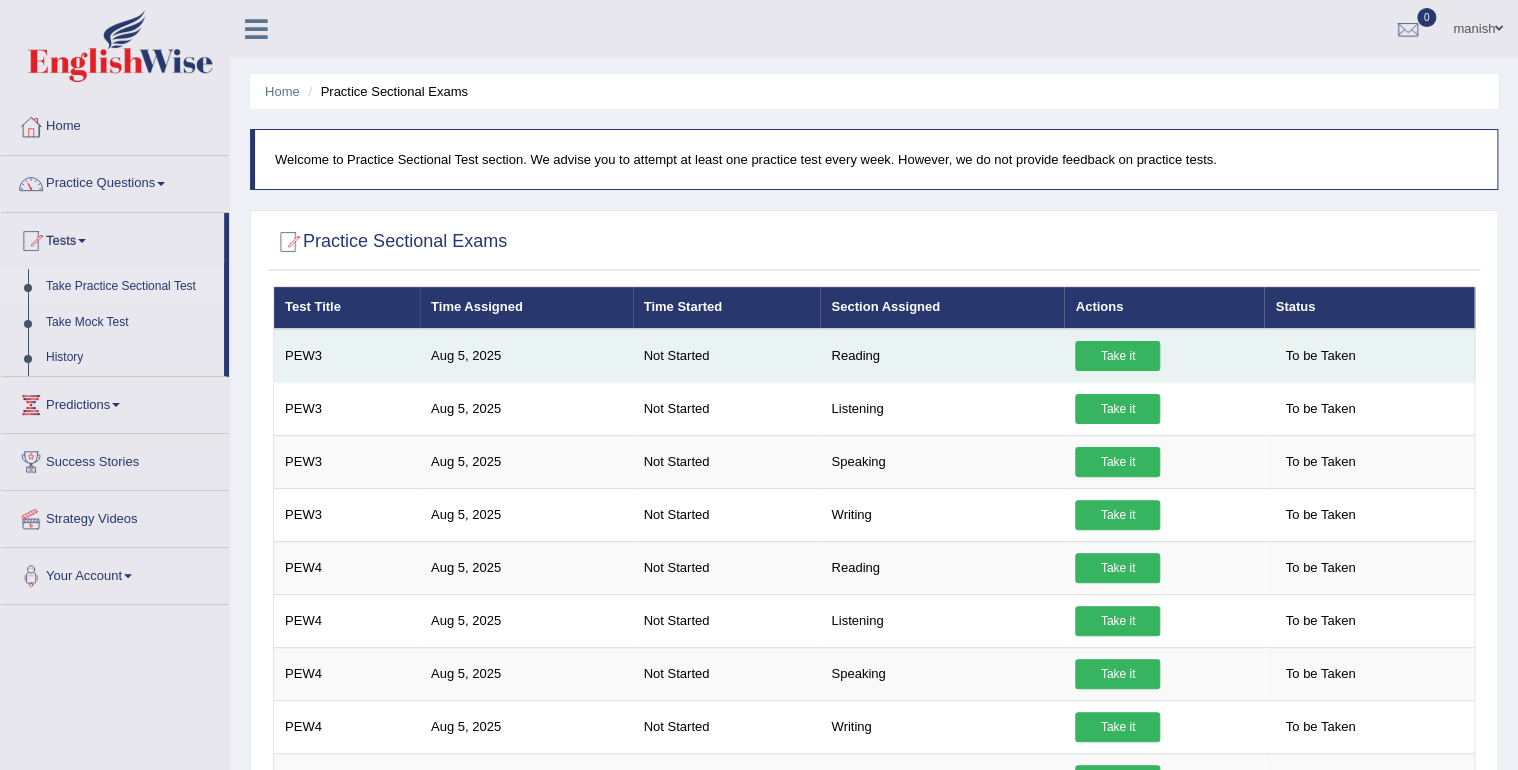 click on "Take it" at bounding box center (1117, 356) 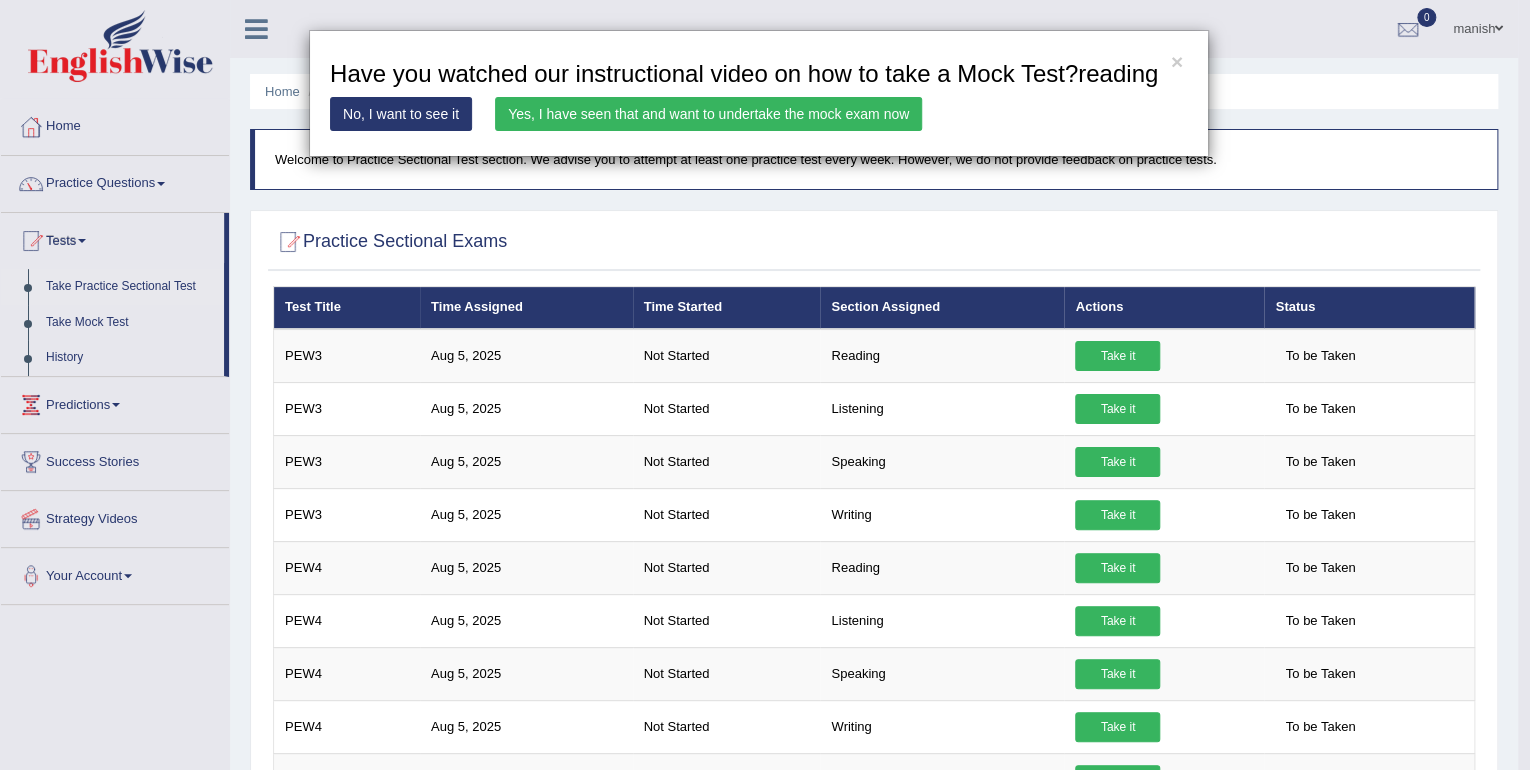 click on "No, I want to see it" at bounding box center (401, 114) 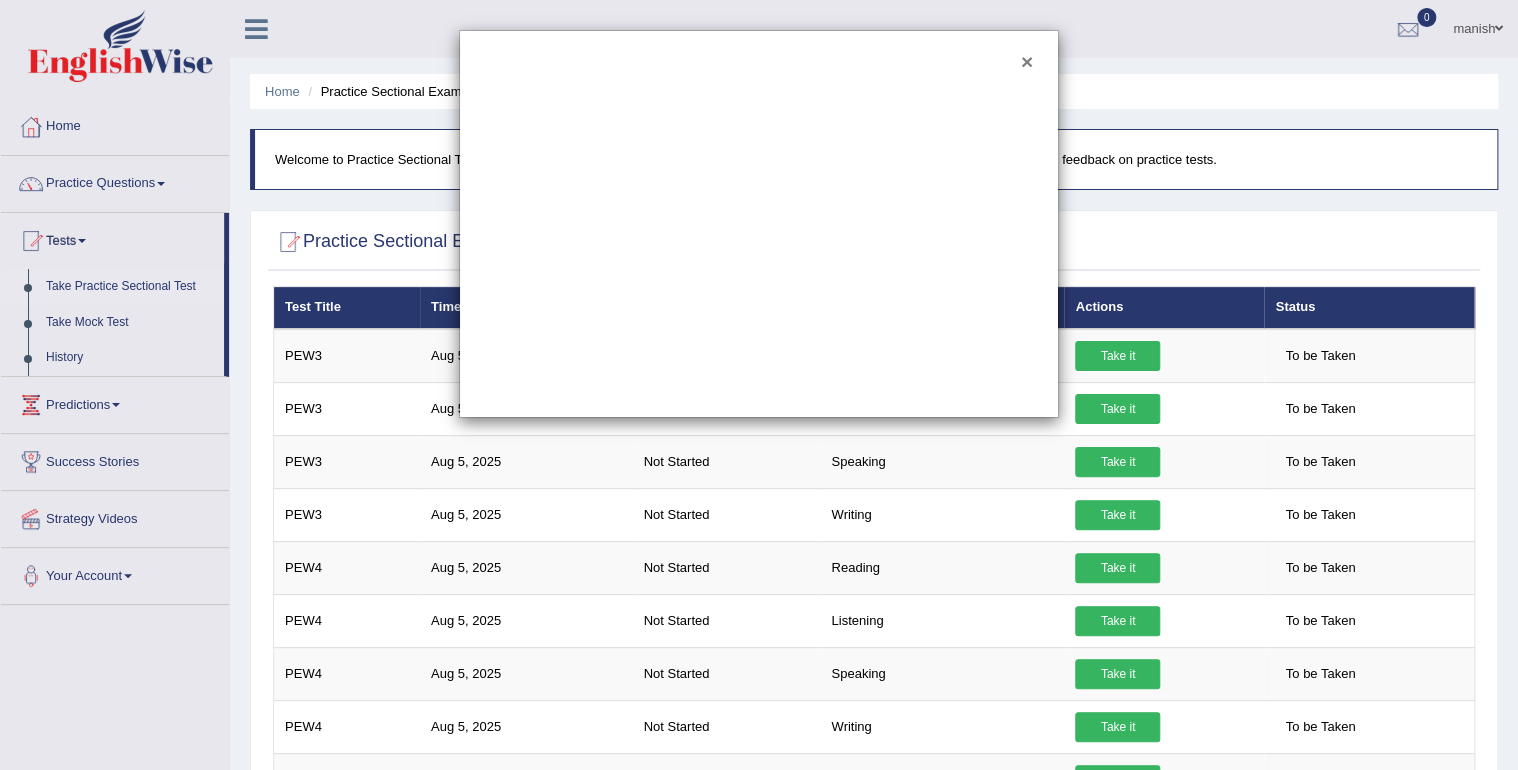 click on "×" at bounding box center (1027, 61) 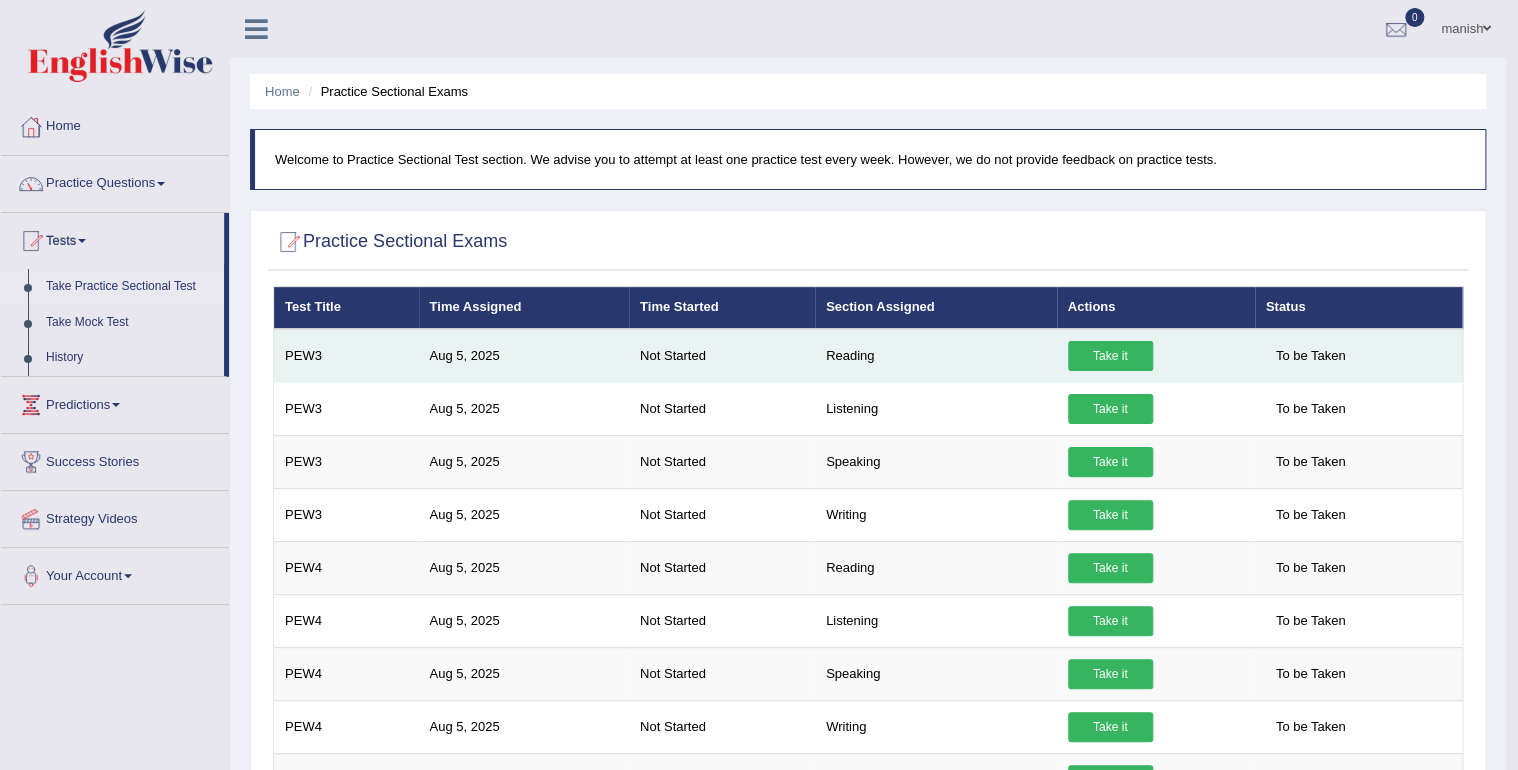 click on "Take it" at bounding box center [1110, 356] 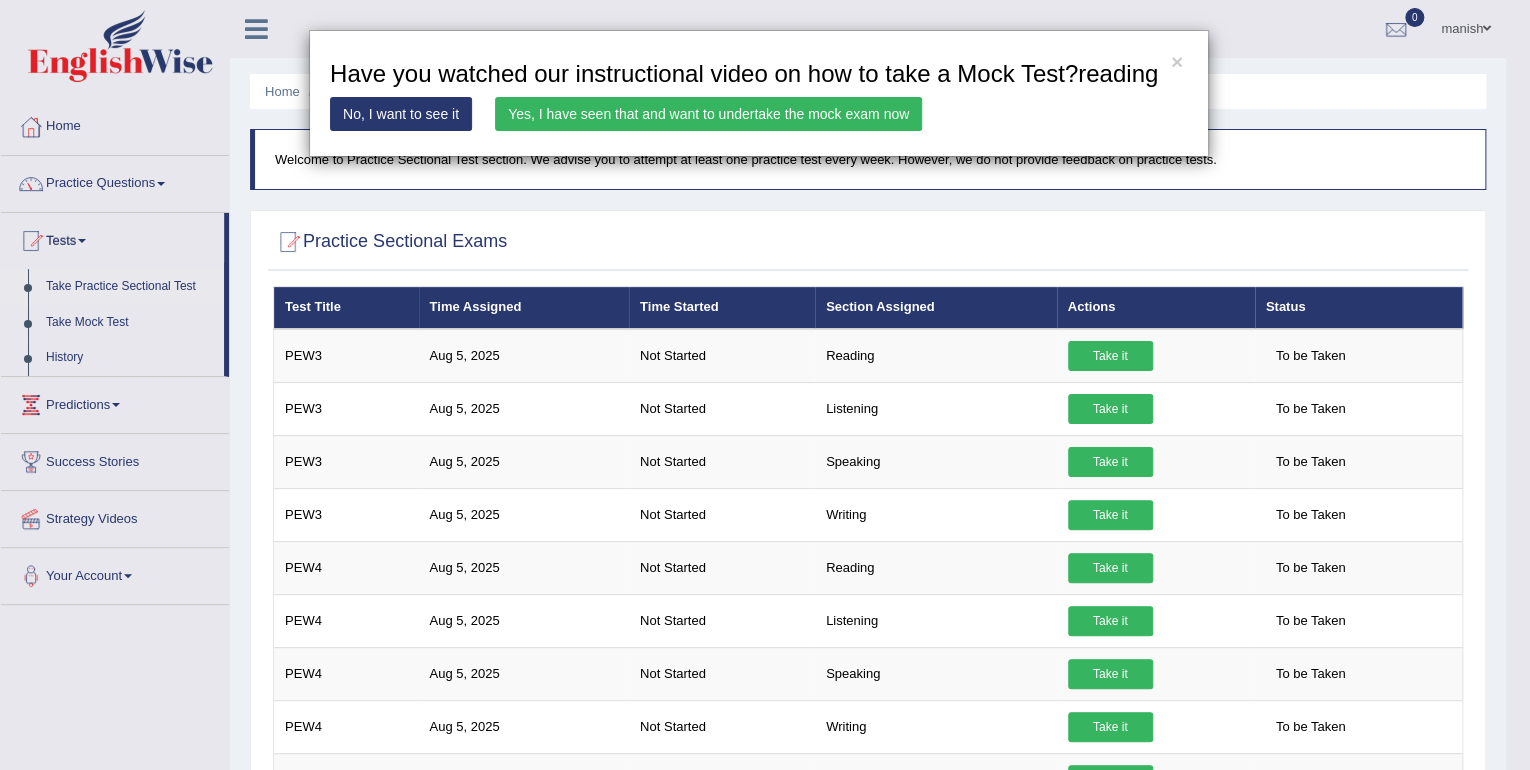 click on "Yes, I have seen that and want to undertake the mock exam now" at bounding box center [708, 114] 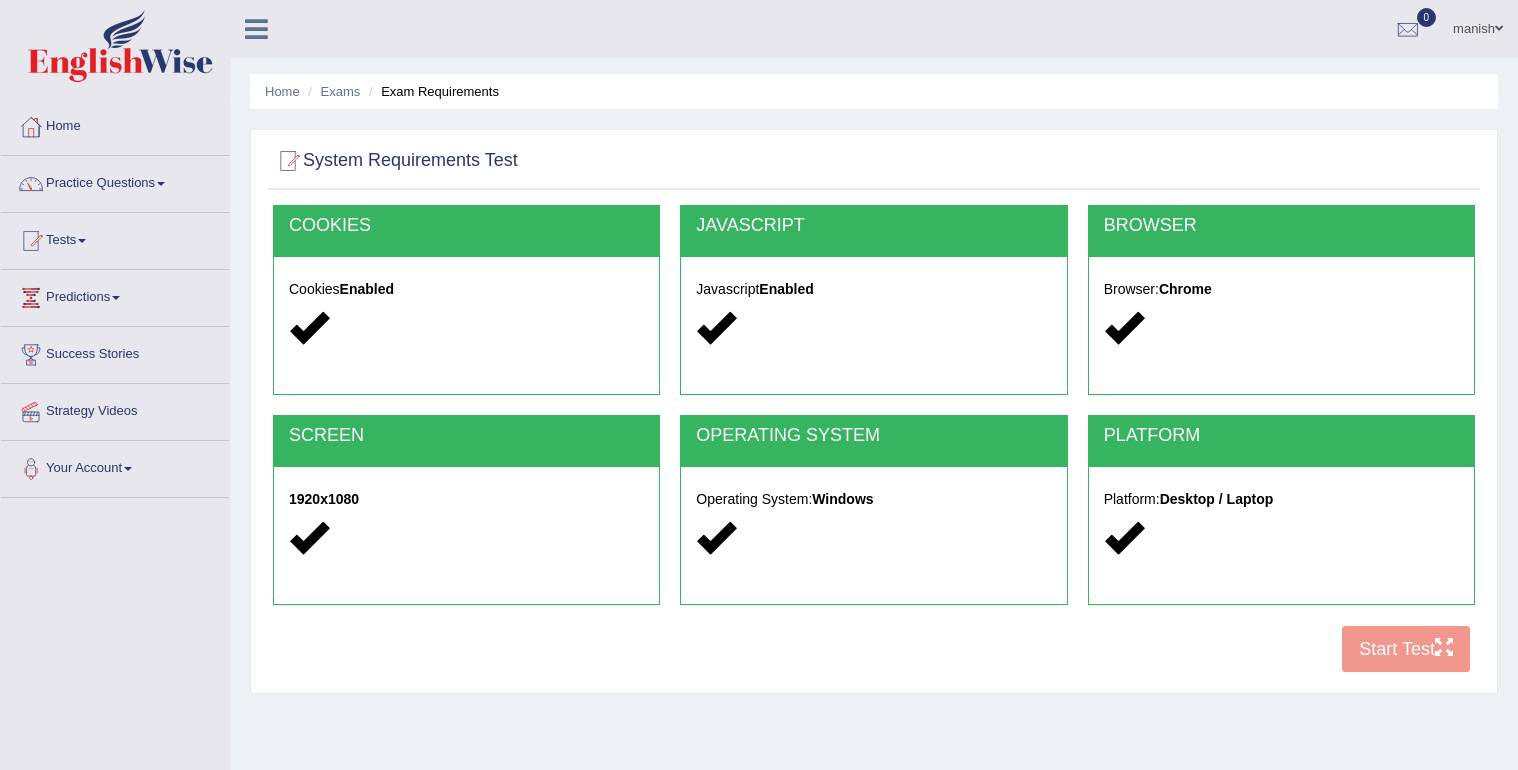scroll, scrollTop: 0, scrollLeft: 0, axis: both 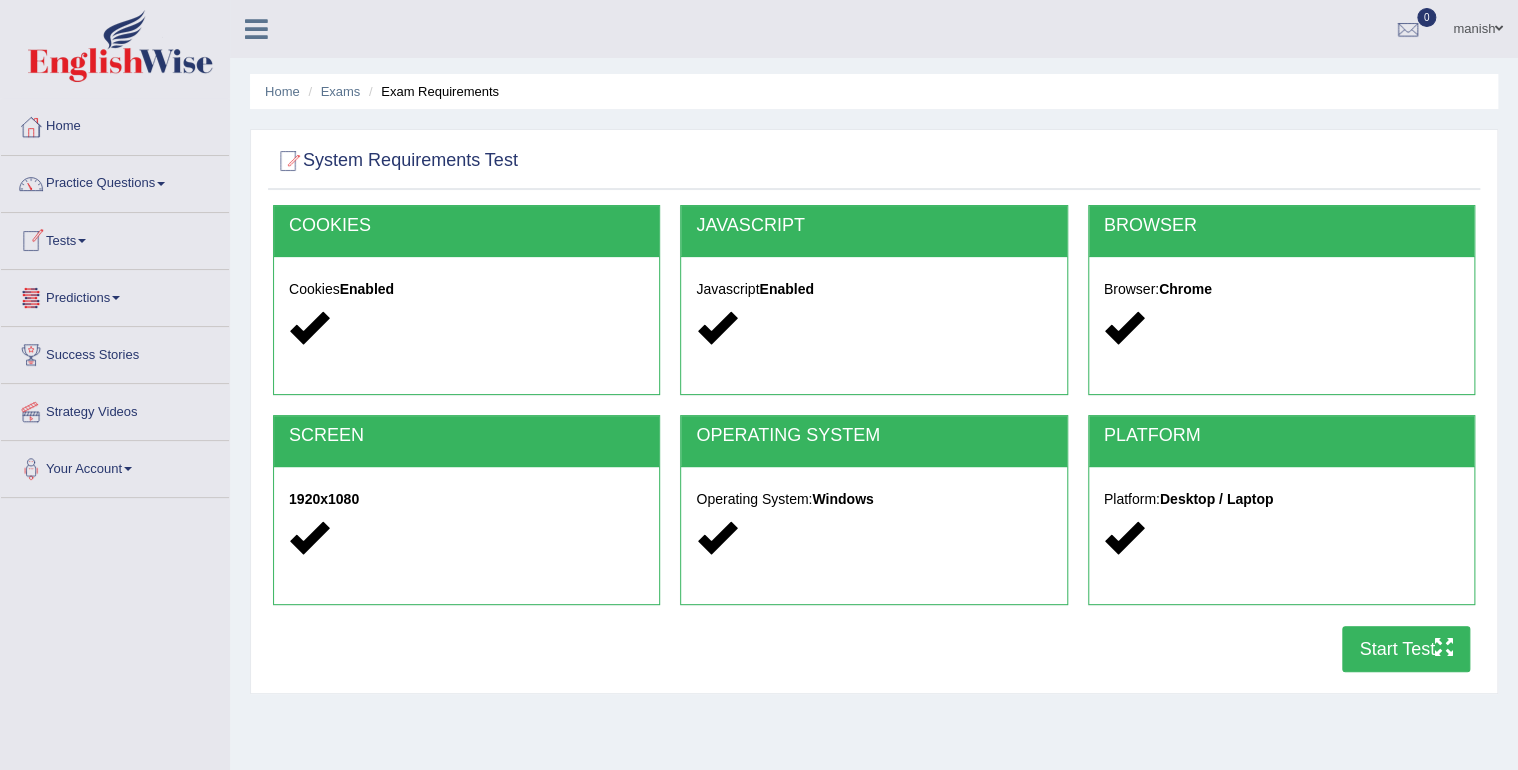 click on "Tests" at bounding box center (115, 238) 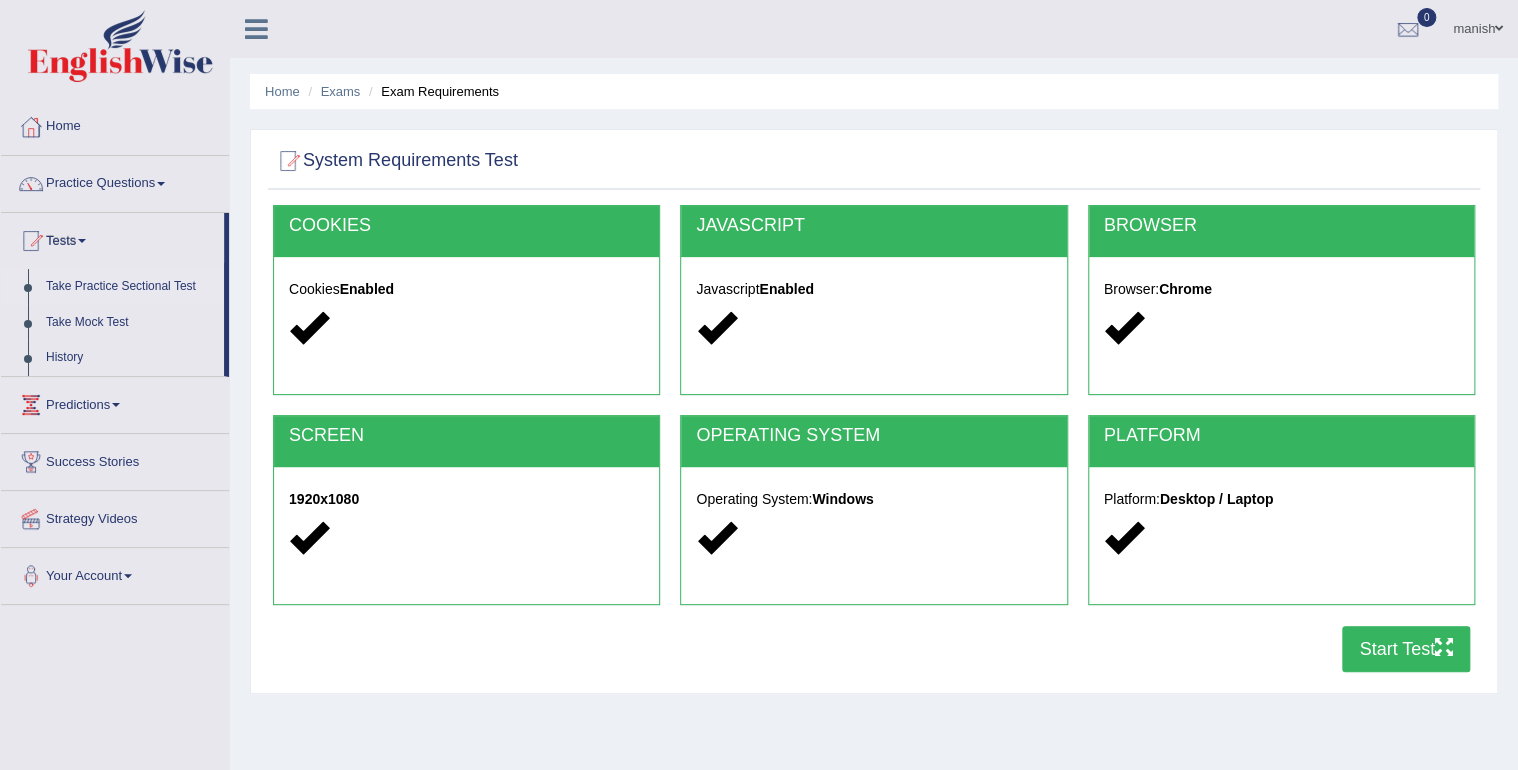 click on "Take Practice Sectional Test" at bounding box center [130, 287] 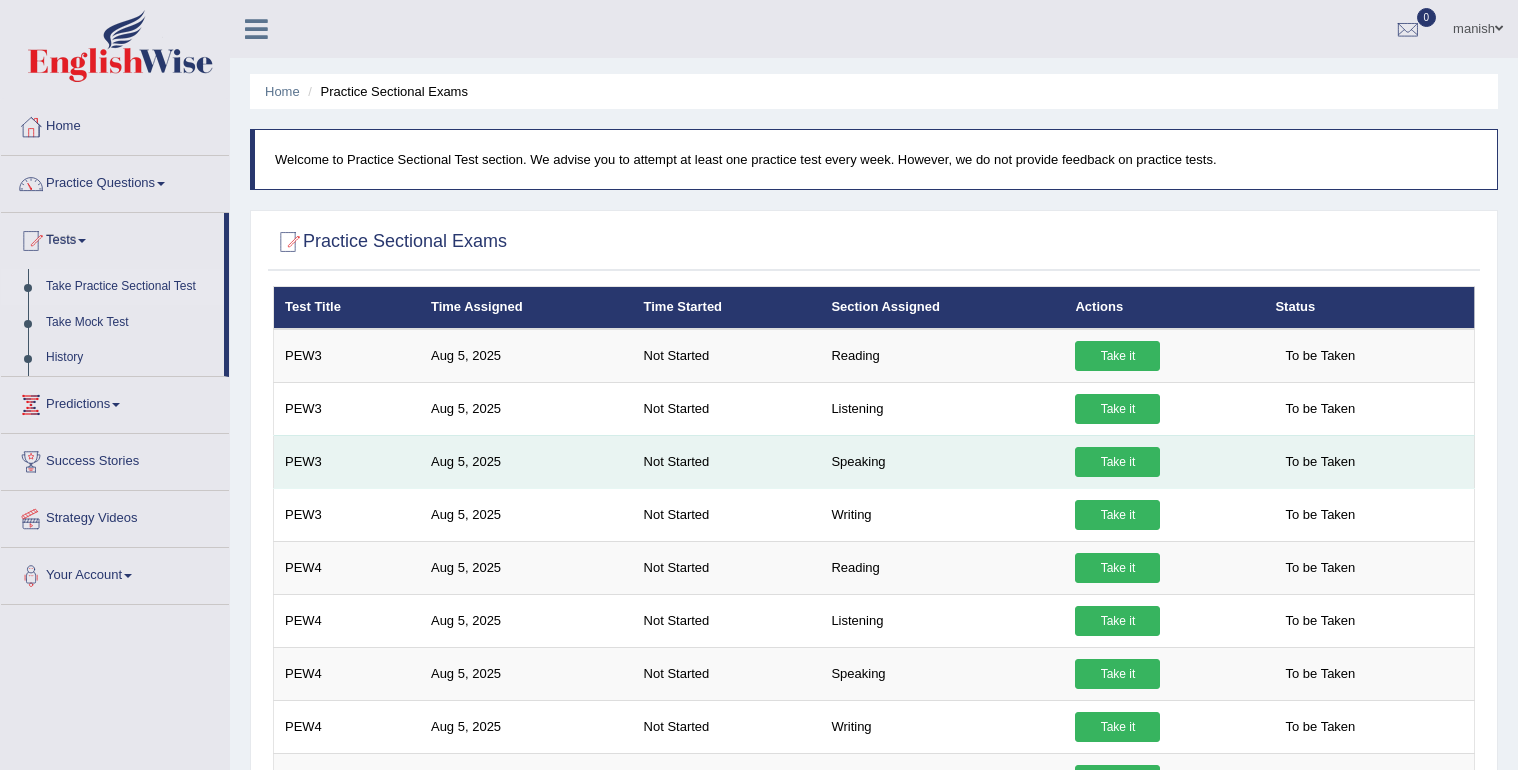 scroll, scrollTop: 0, scrollLeft: 0, axis: both 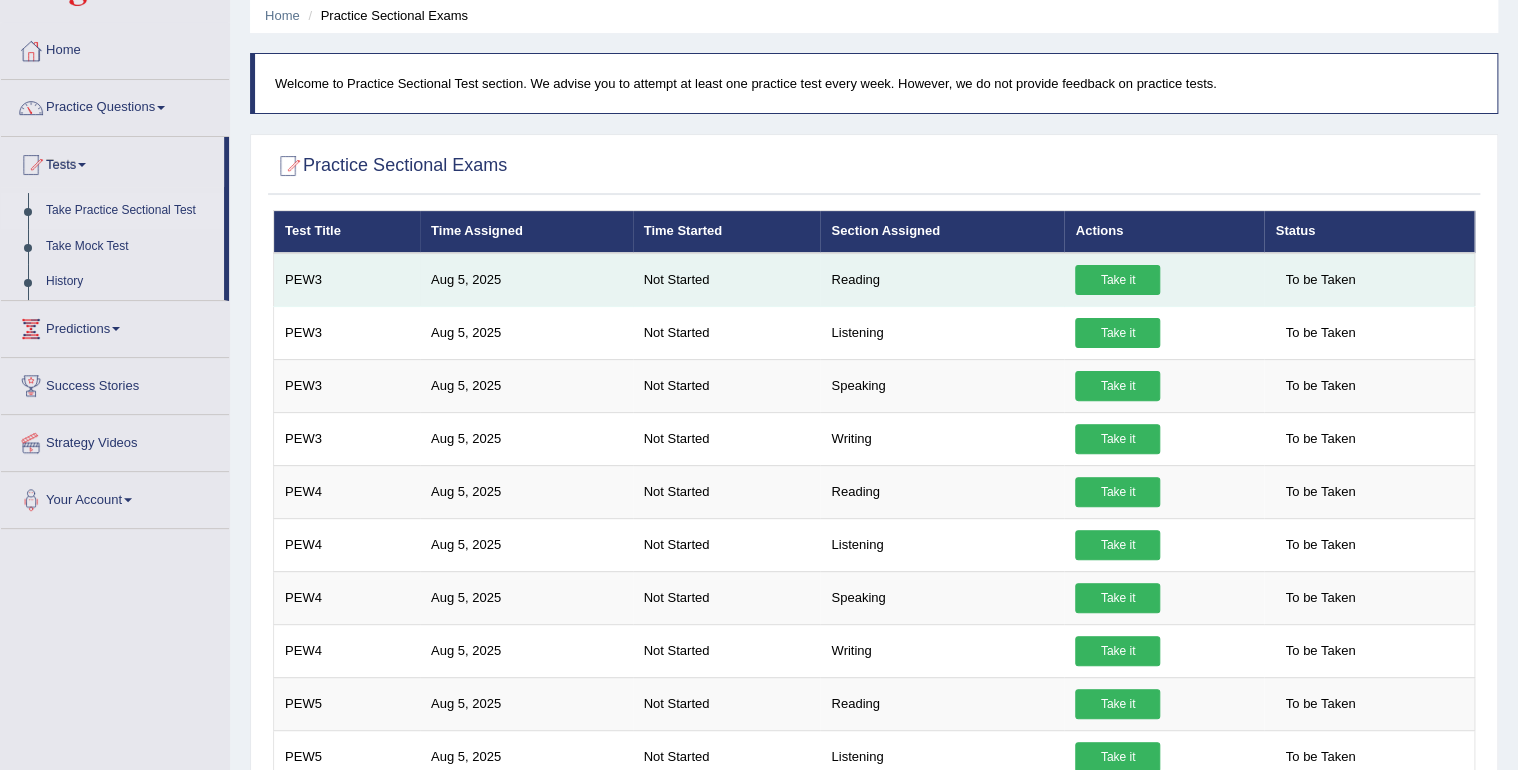 click on "Take it" at bounding box center (1117, 280) 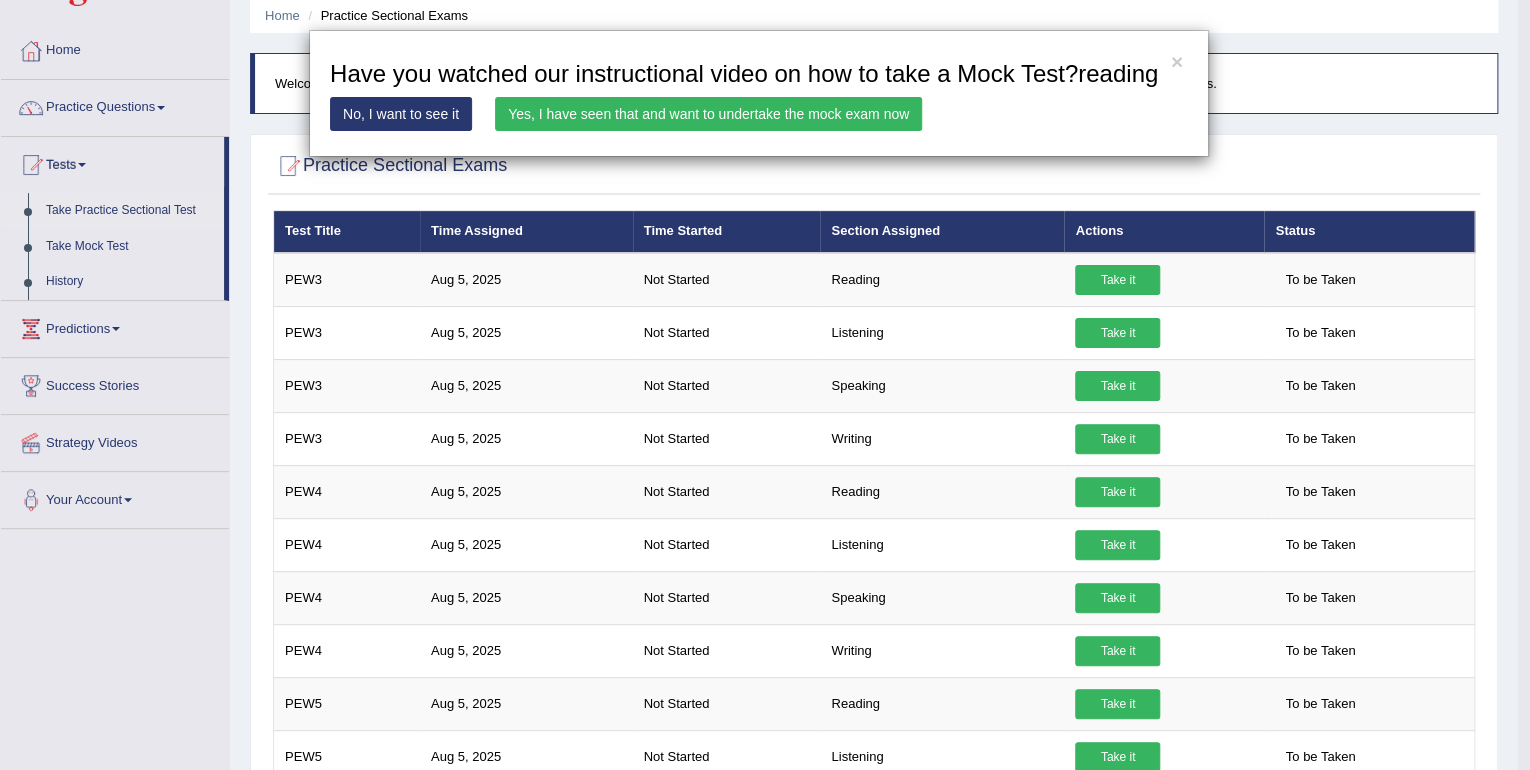 click on "Yes, I have seen that and want to undertake the mock exam now" at bounding box center (708, 114) 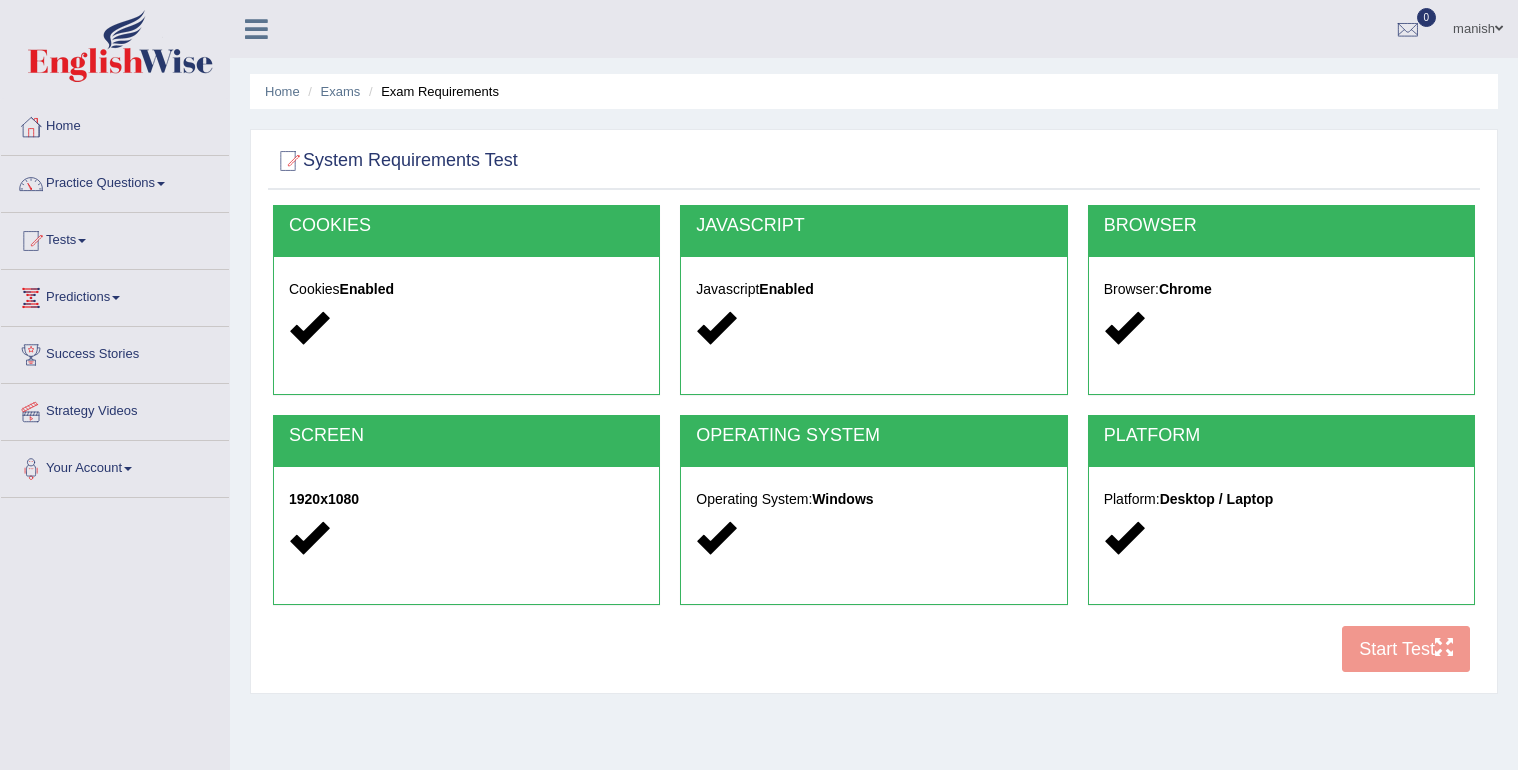 scroll, scrollTop: 0, scrollLeft: 0, axis: both 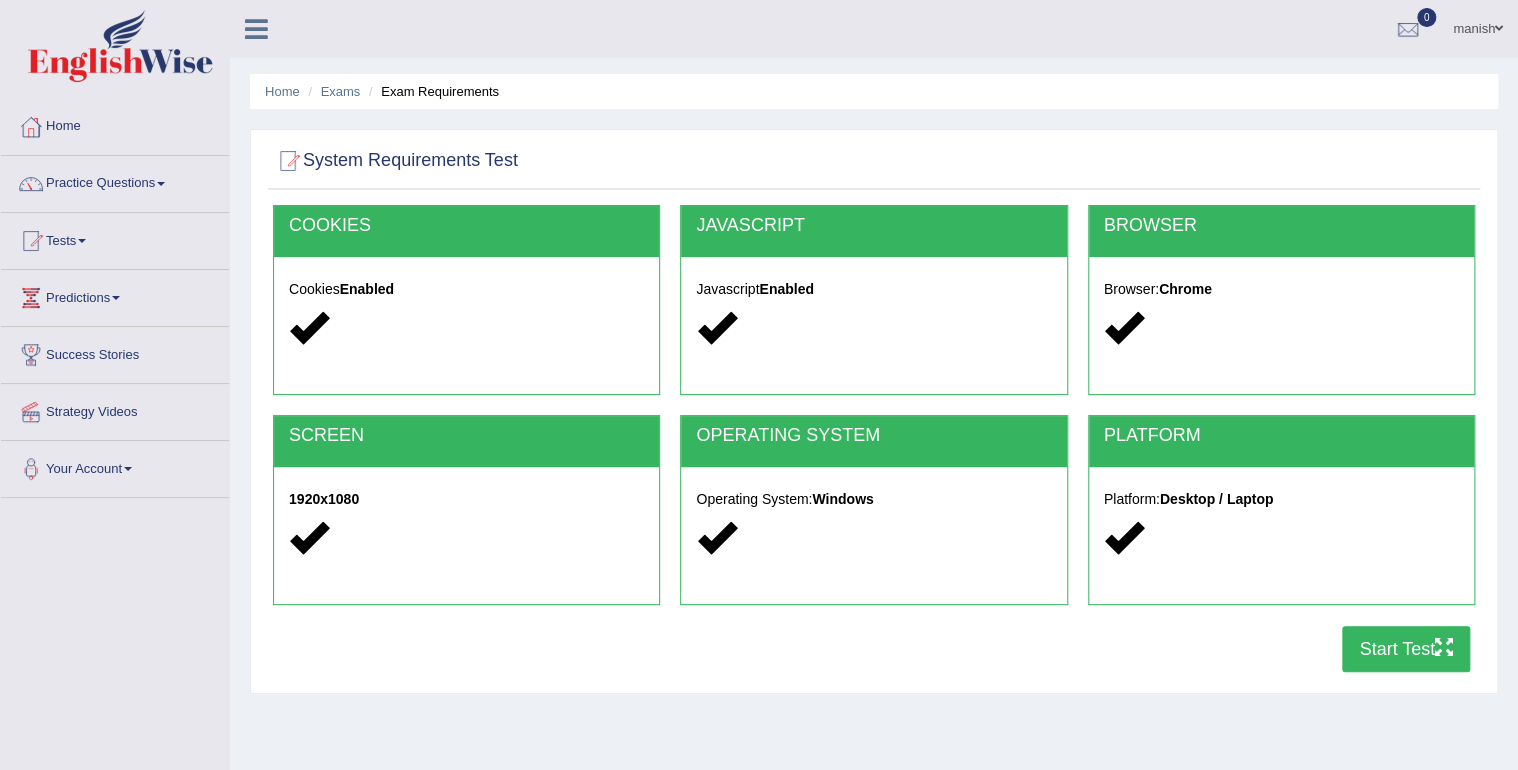 click at bounding box center (1499, 28) 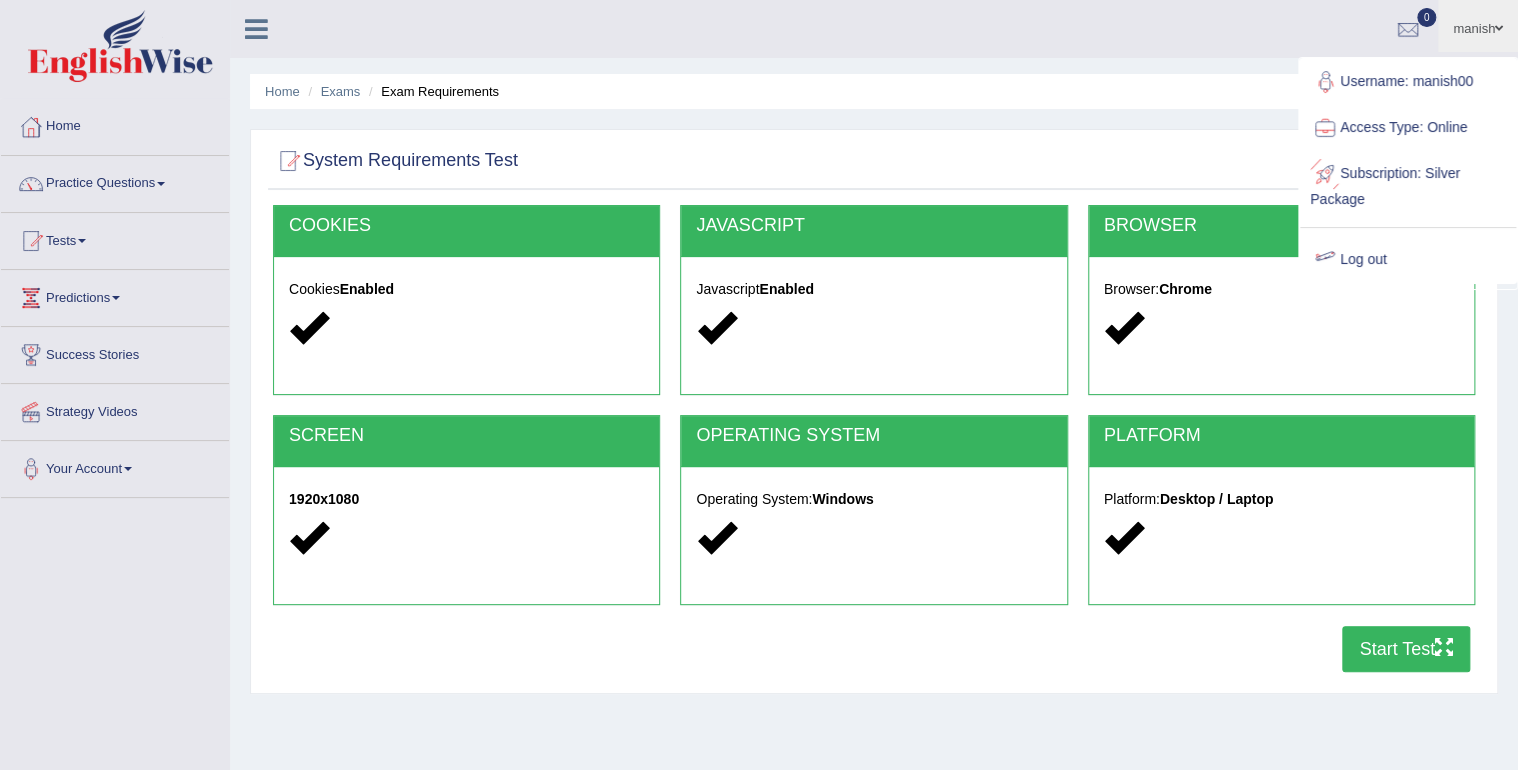 click on "Log out" at bounding box center (1408, 260) 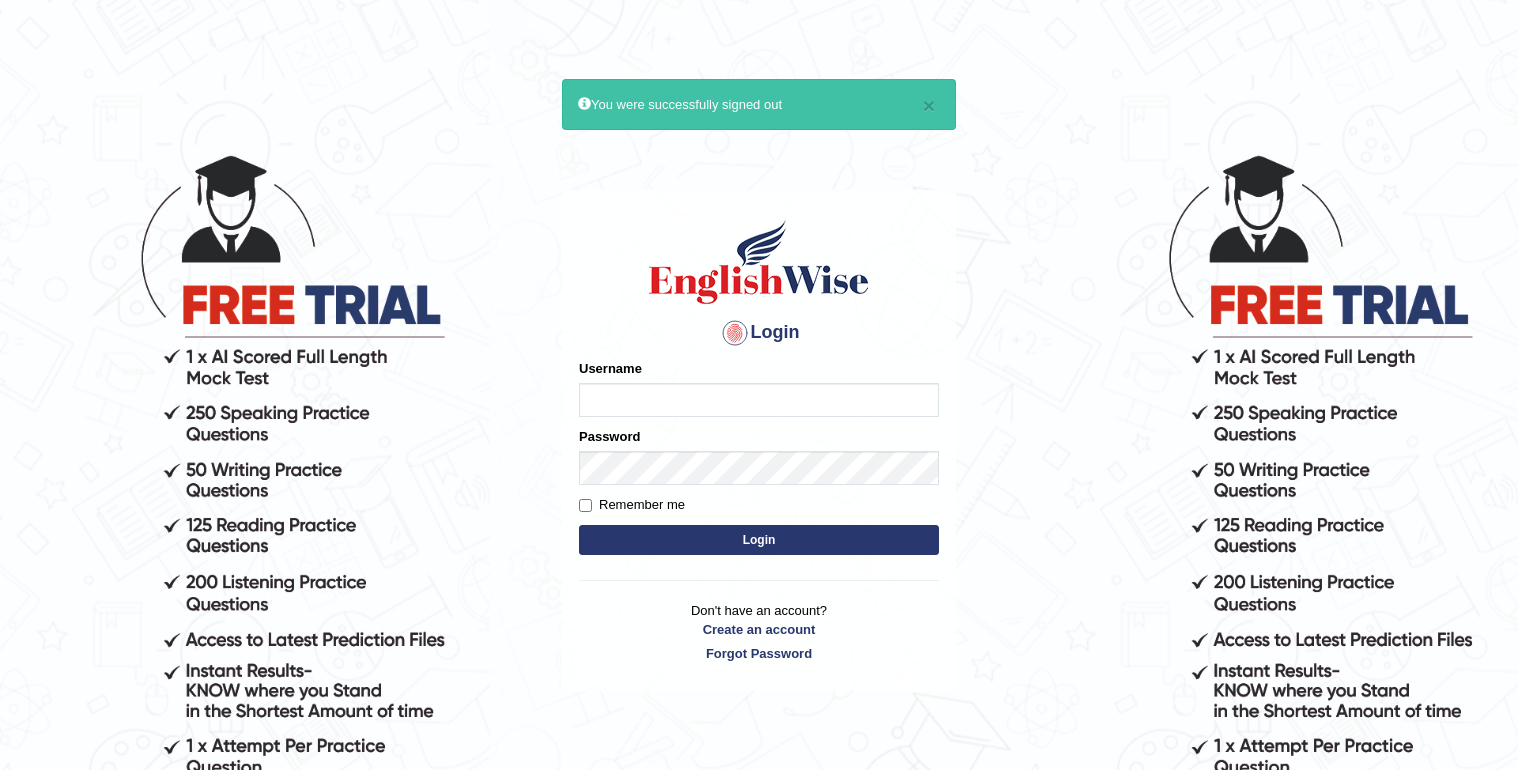 scroll, scrollTop: 0, scrollLeft: 0, axis: both 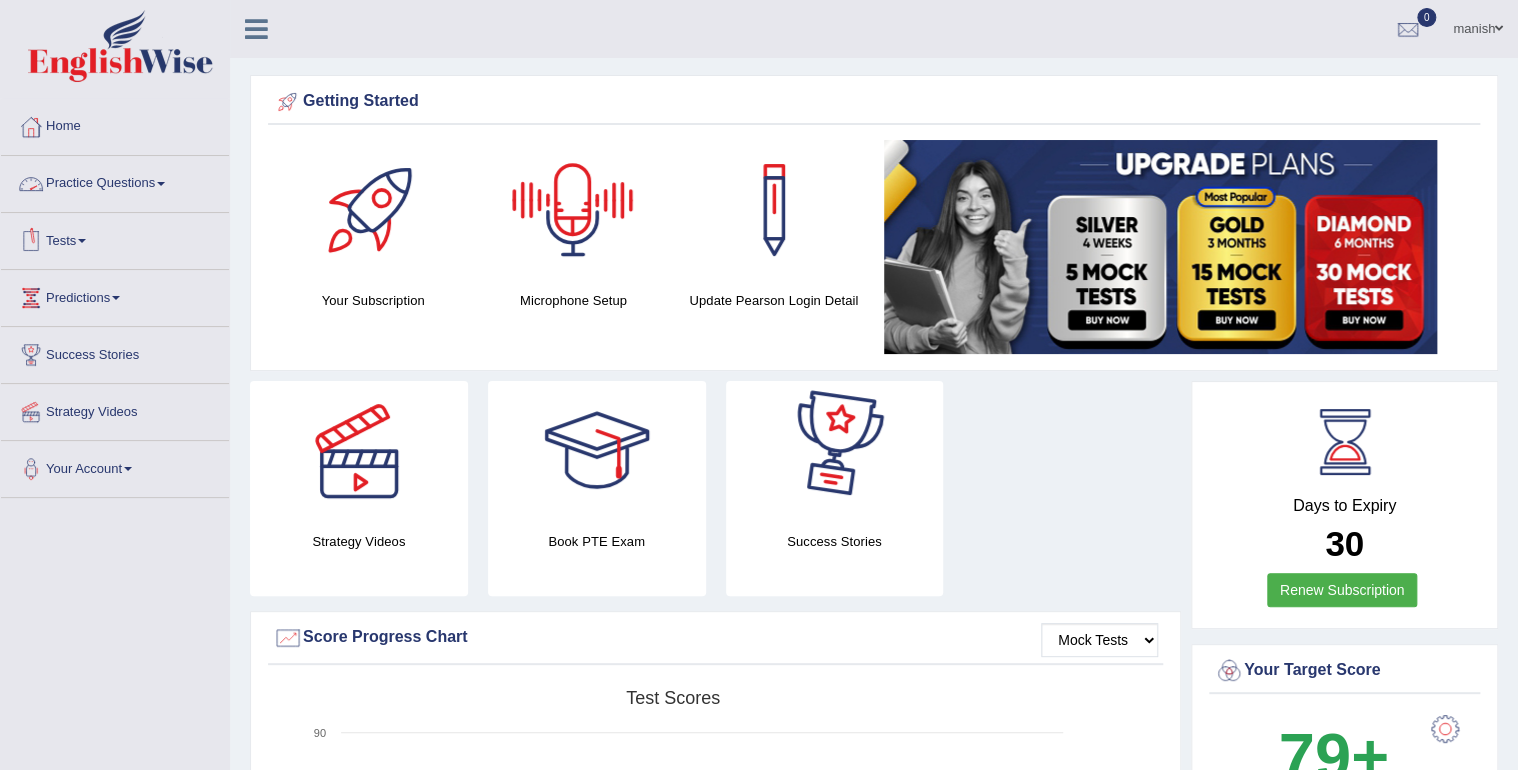 click at bounding box center (161, 184) 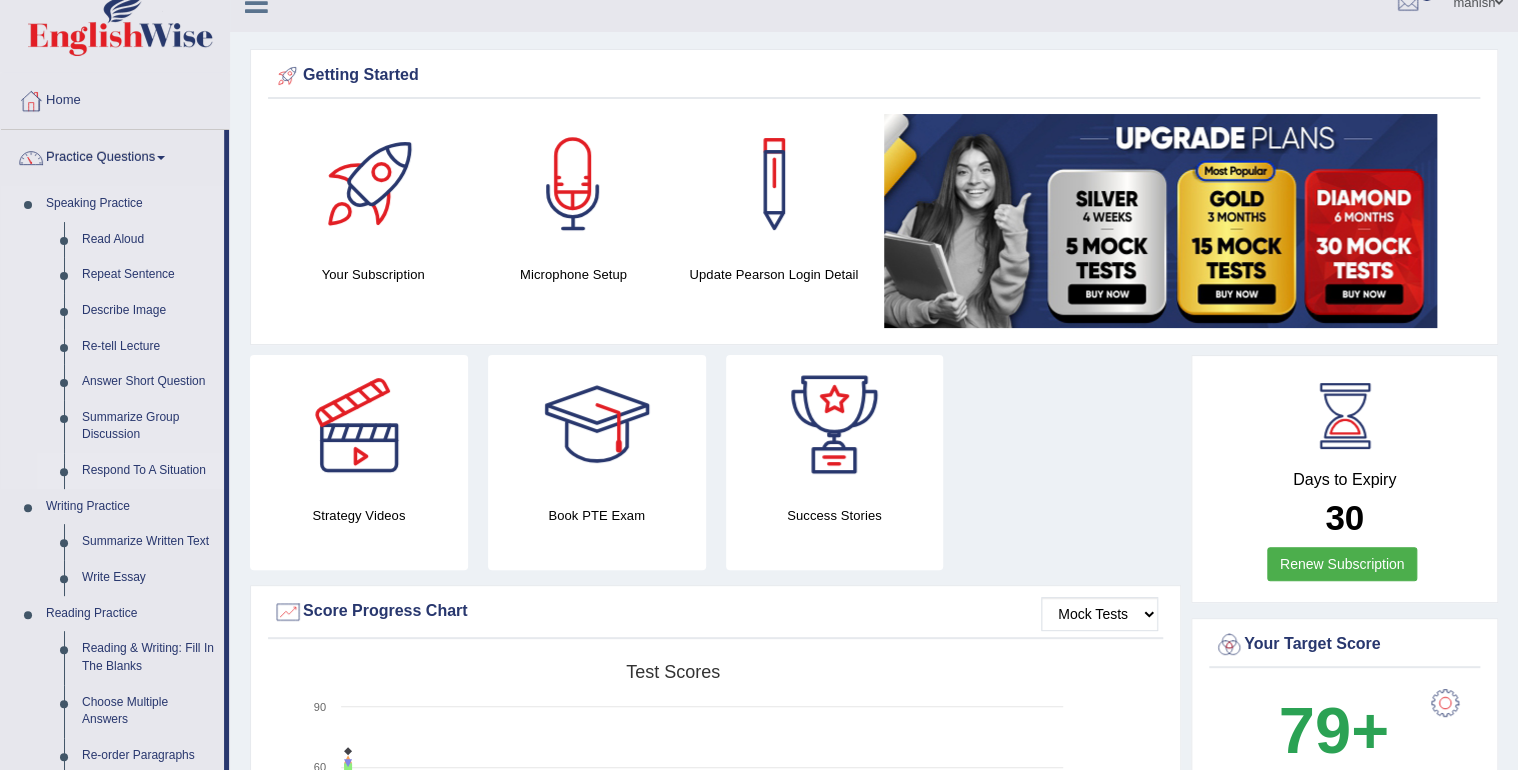 scroll, scrollTop: 0, scrollLeft: 0, axis: both 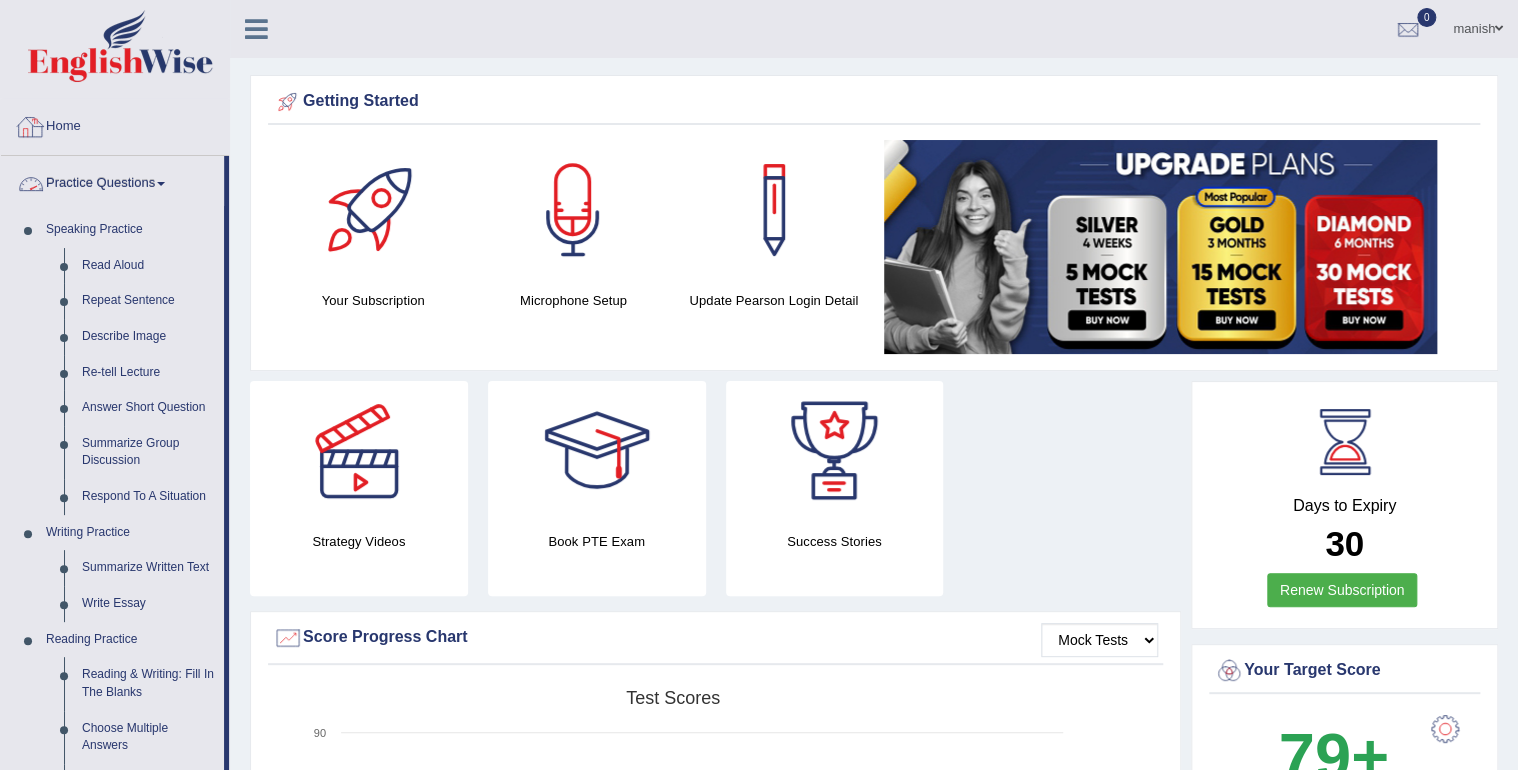 click on "Home" at bounding box center (115, 124) 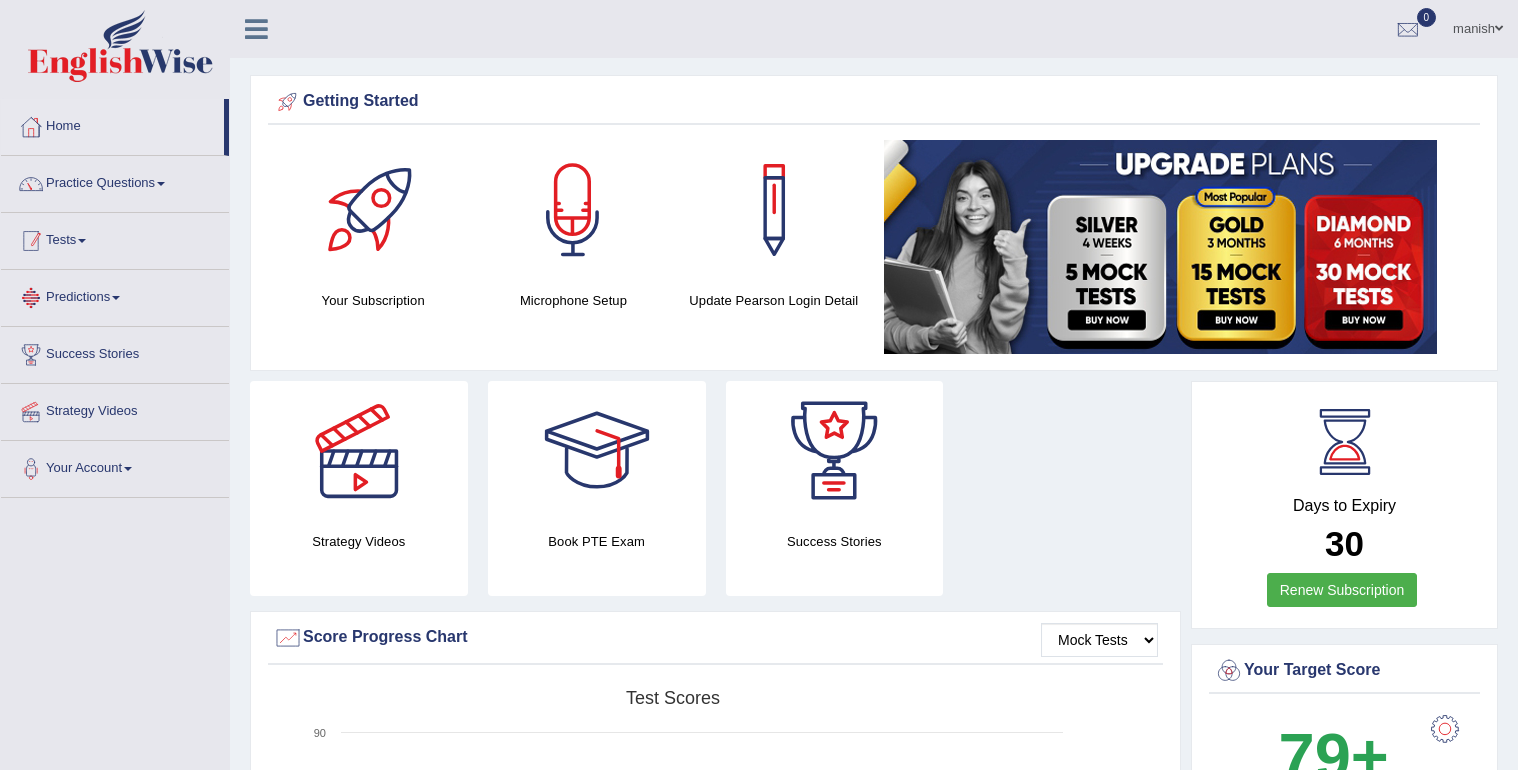 scroll, scrollTop: 0, scrollLeft: 0, axis: both 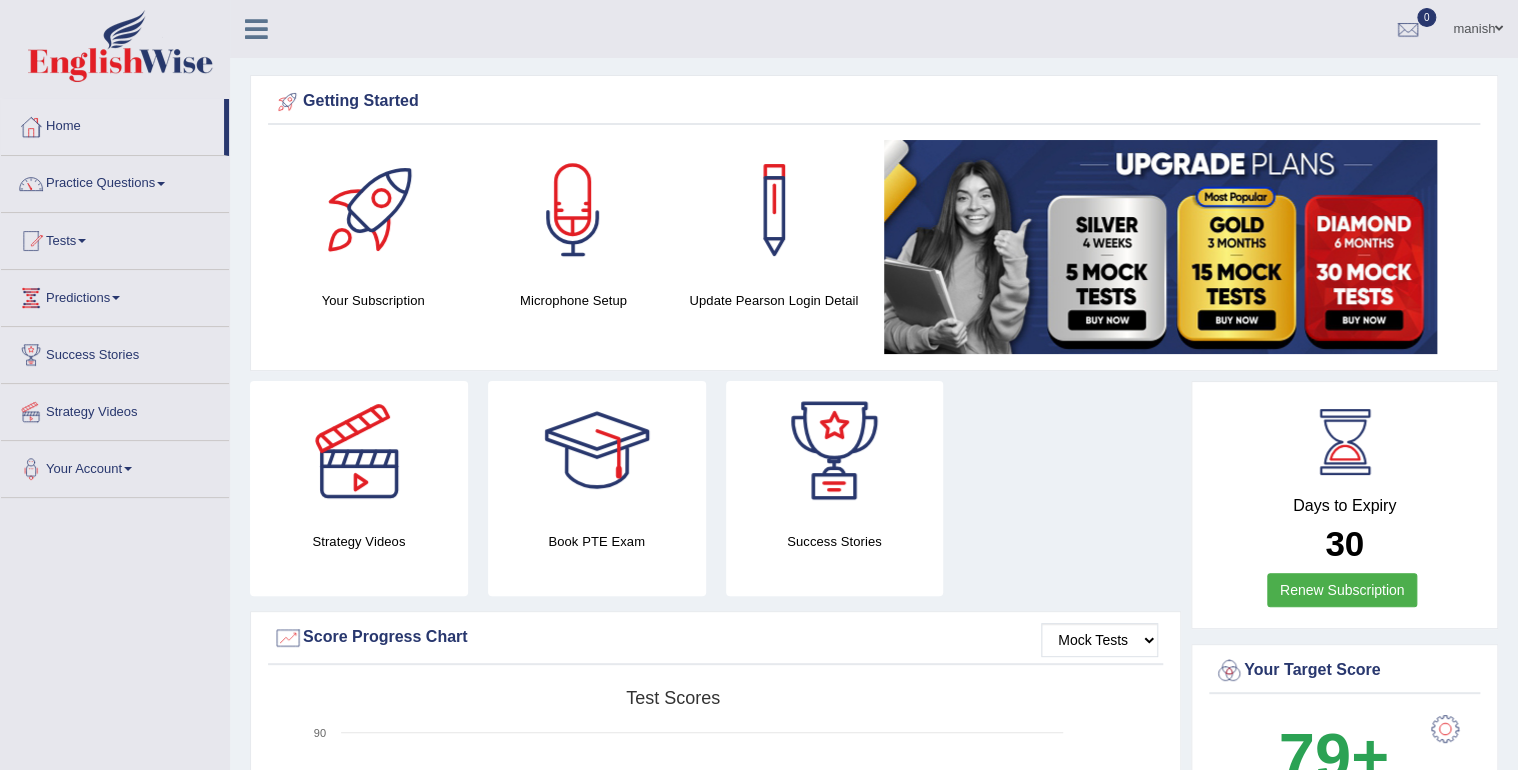 click at bounding box center (82, 241) 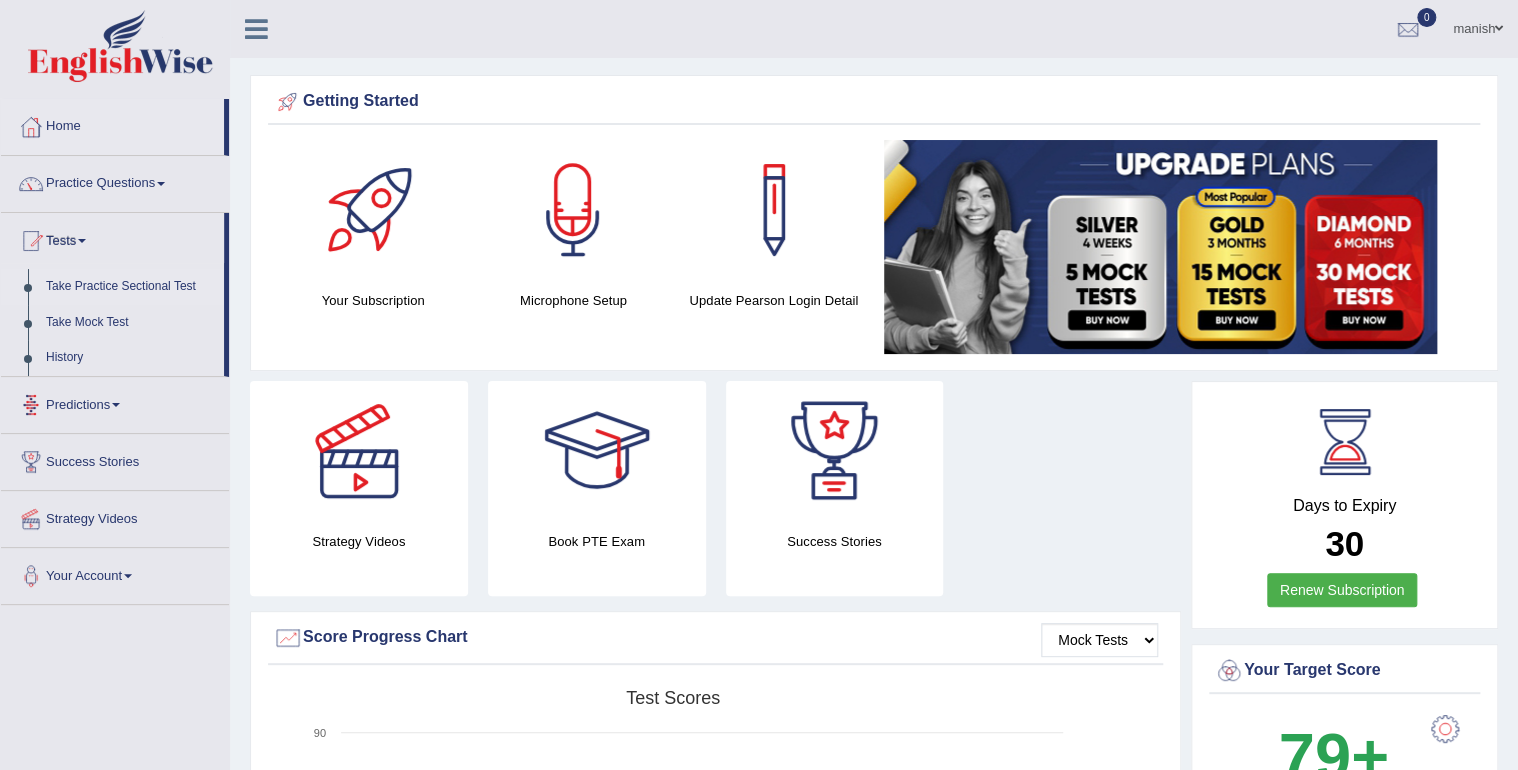 click on "Take Practice Sectional Test" at bounding box center (130, 287) 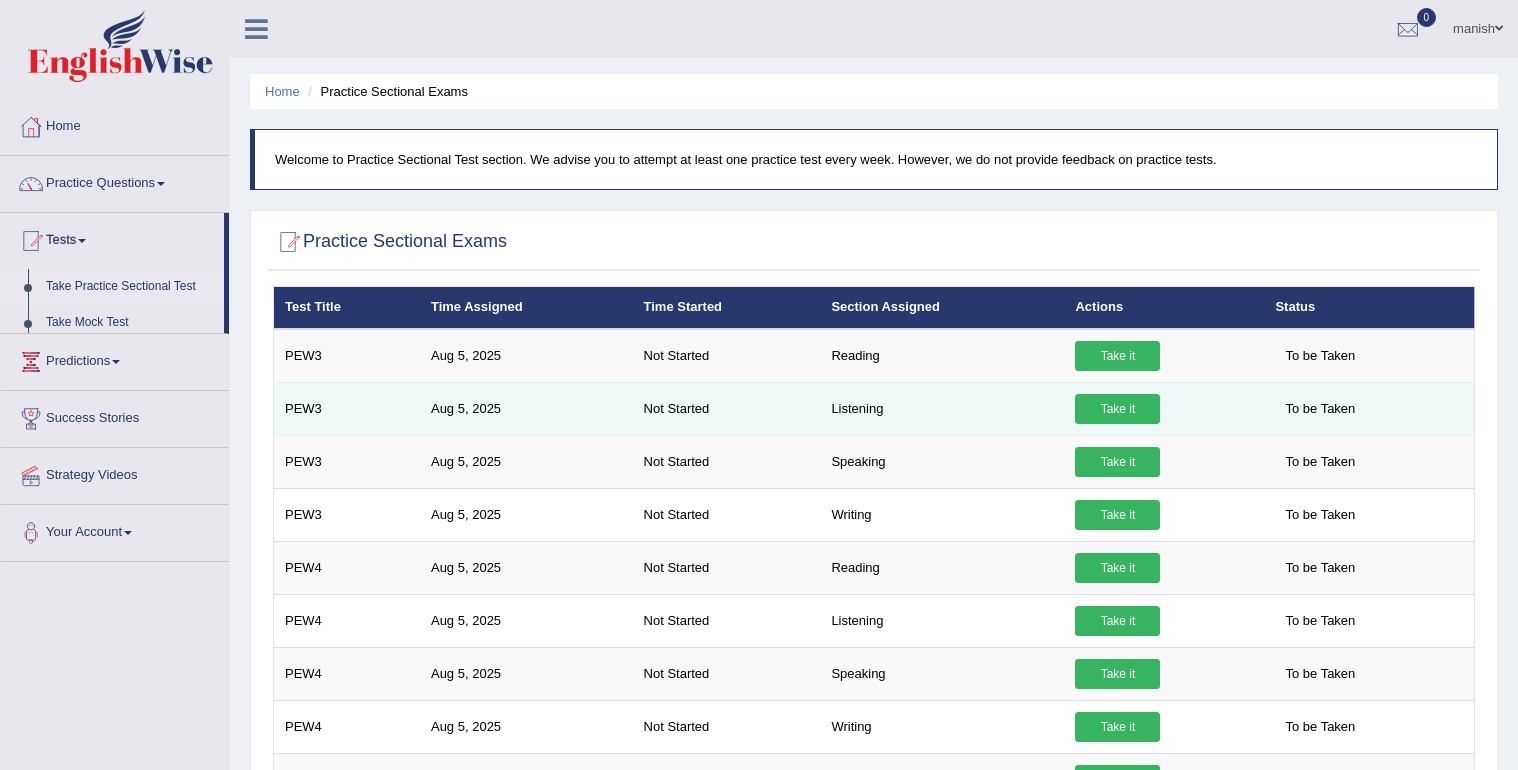 scroll, scrollTop: 0, scrollLeft: 0, axis: both 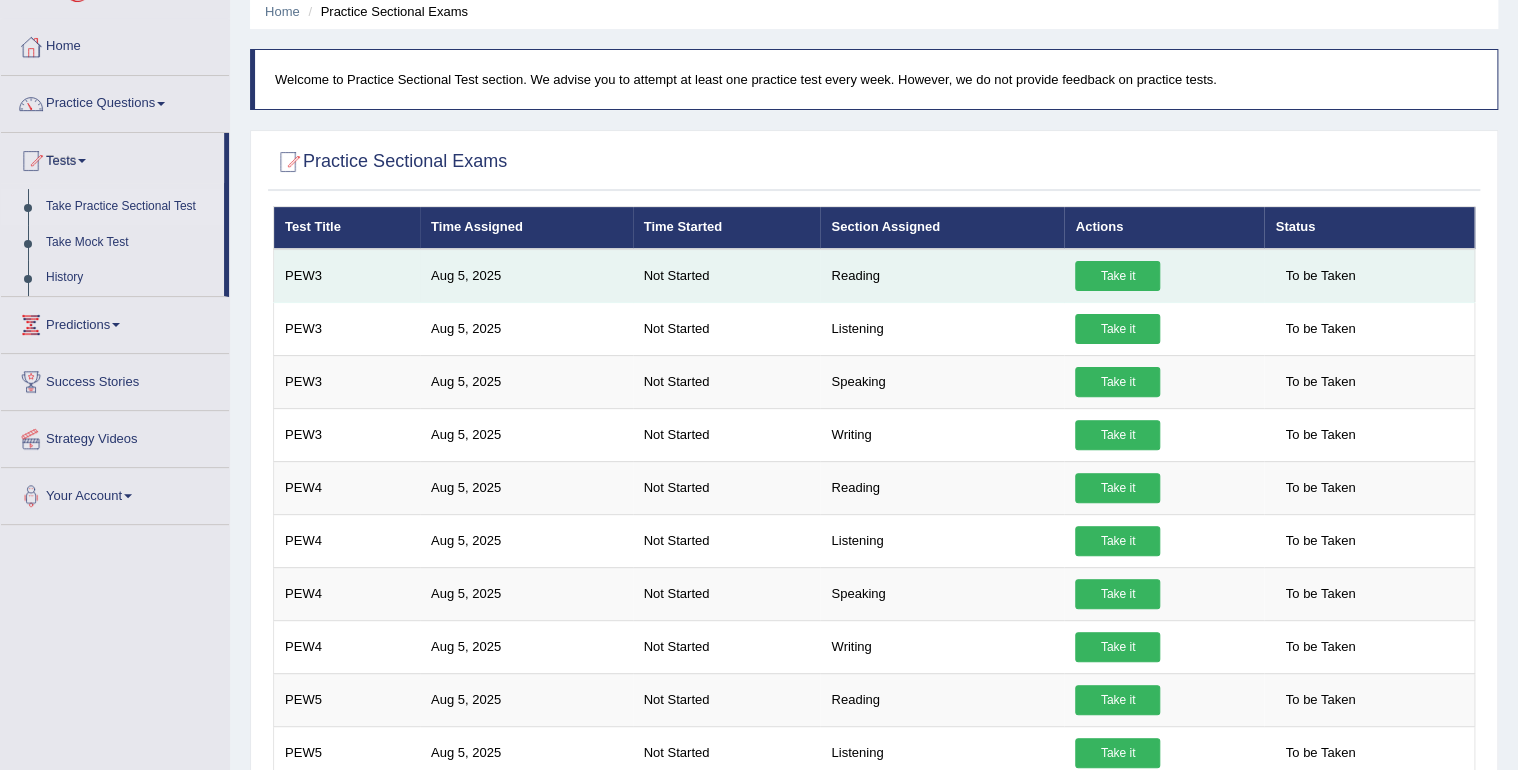 click on "Take it" at bounding box center [1117, 276] 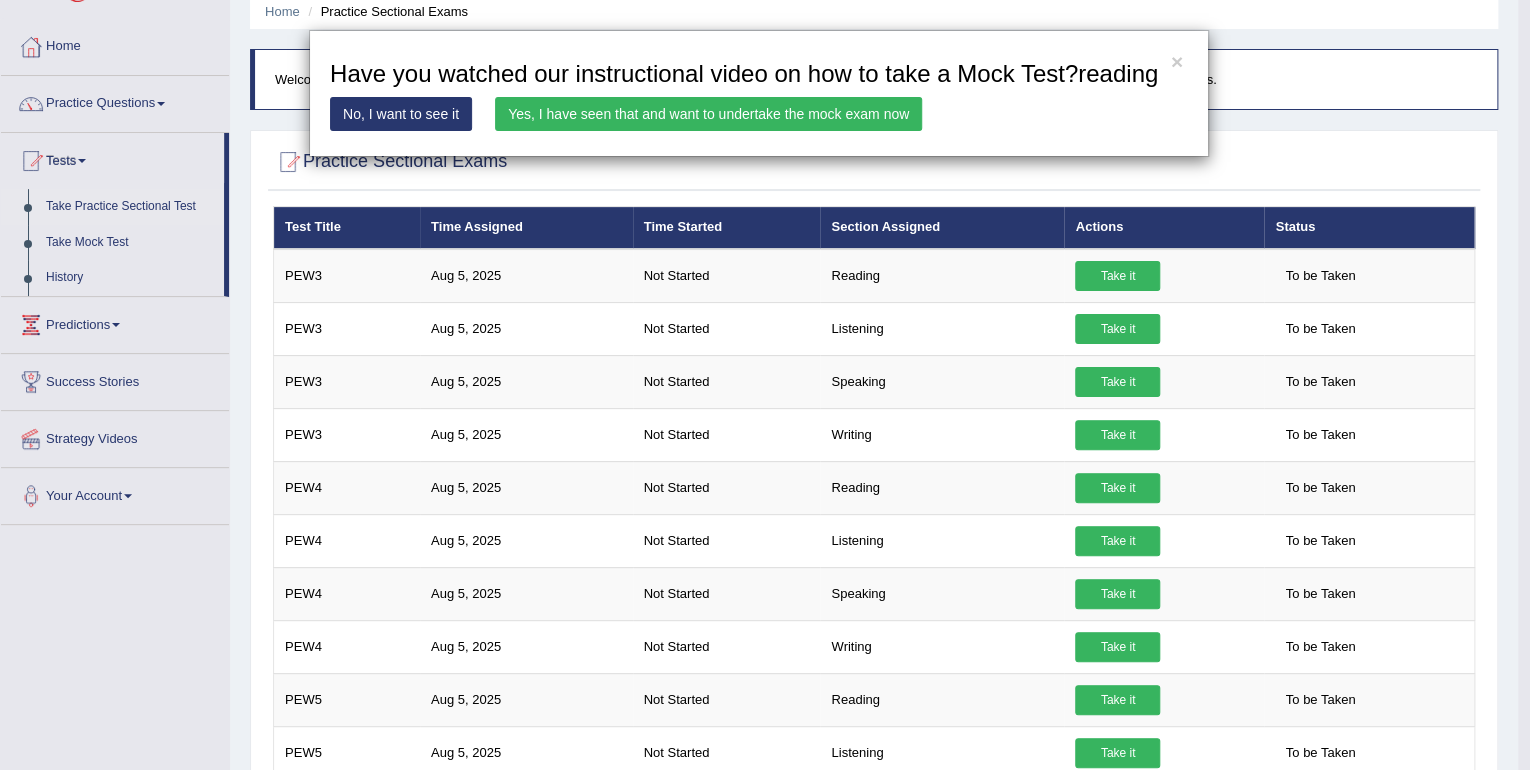 click on "Yes, I have seen that and want to undertake the mock exam now" at bounding box center [708, 114] 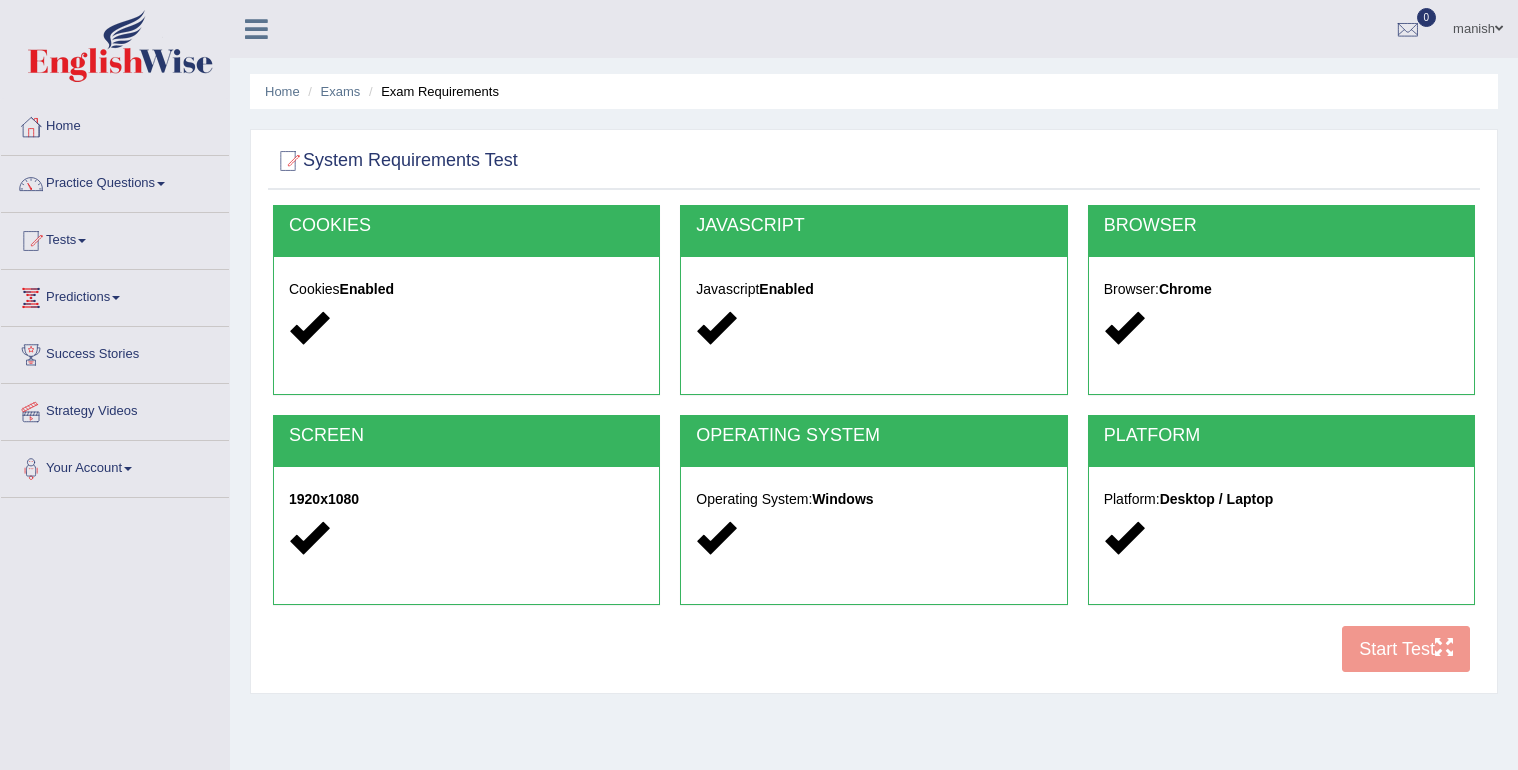 scroll, scrollTop: 0, scrollLeft: 0, axis: both 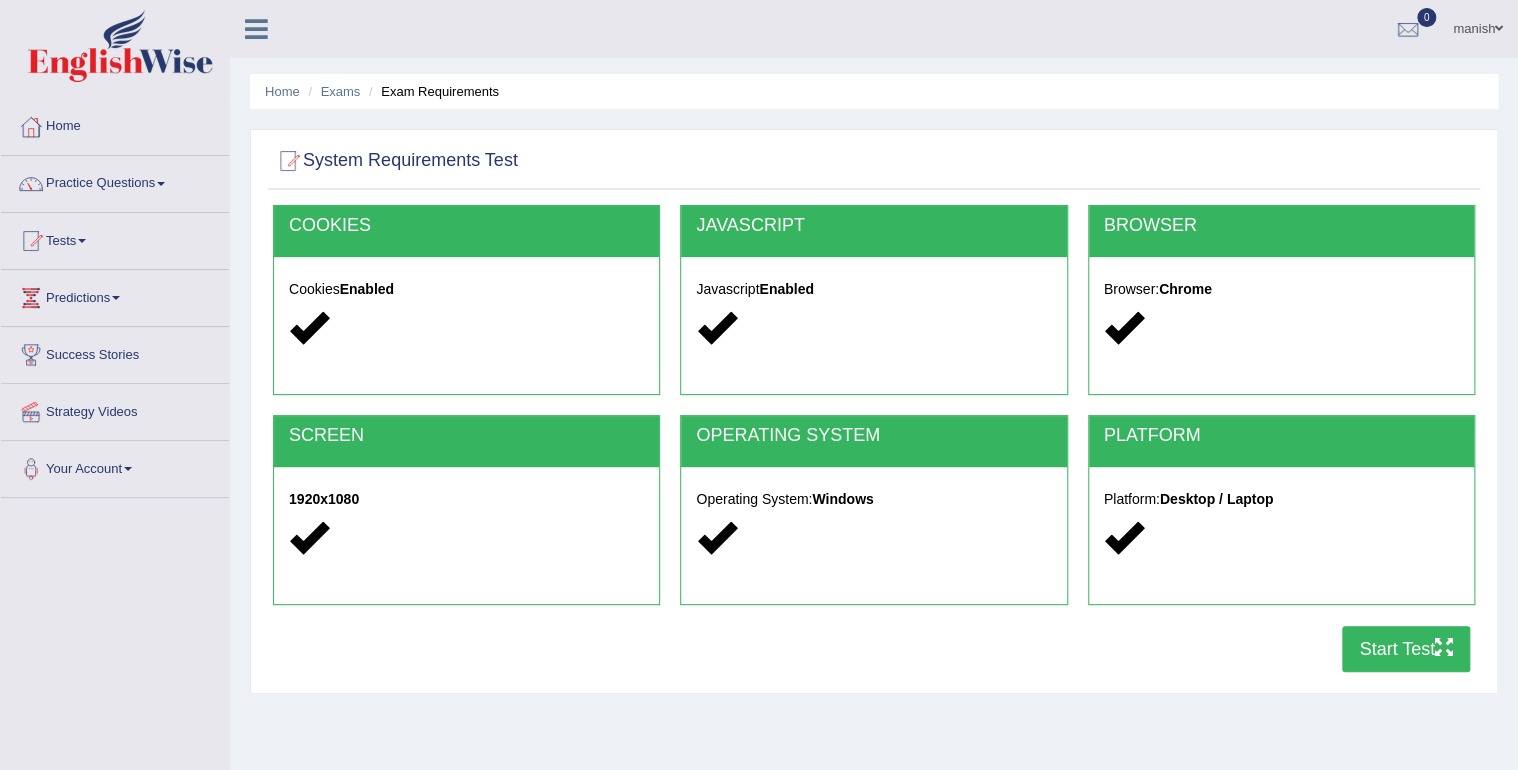 click on "Start Test" at bounding box center (1406, 649) 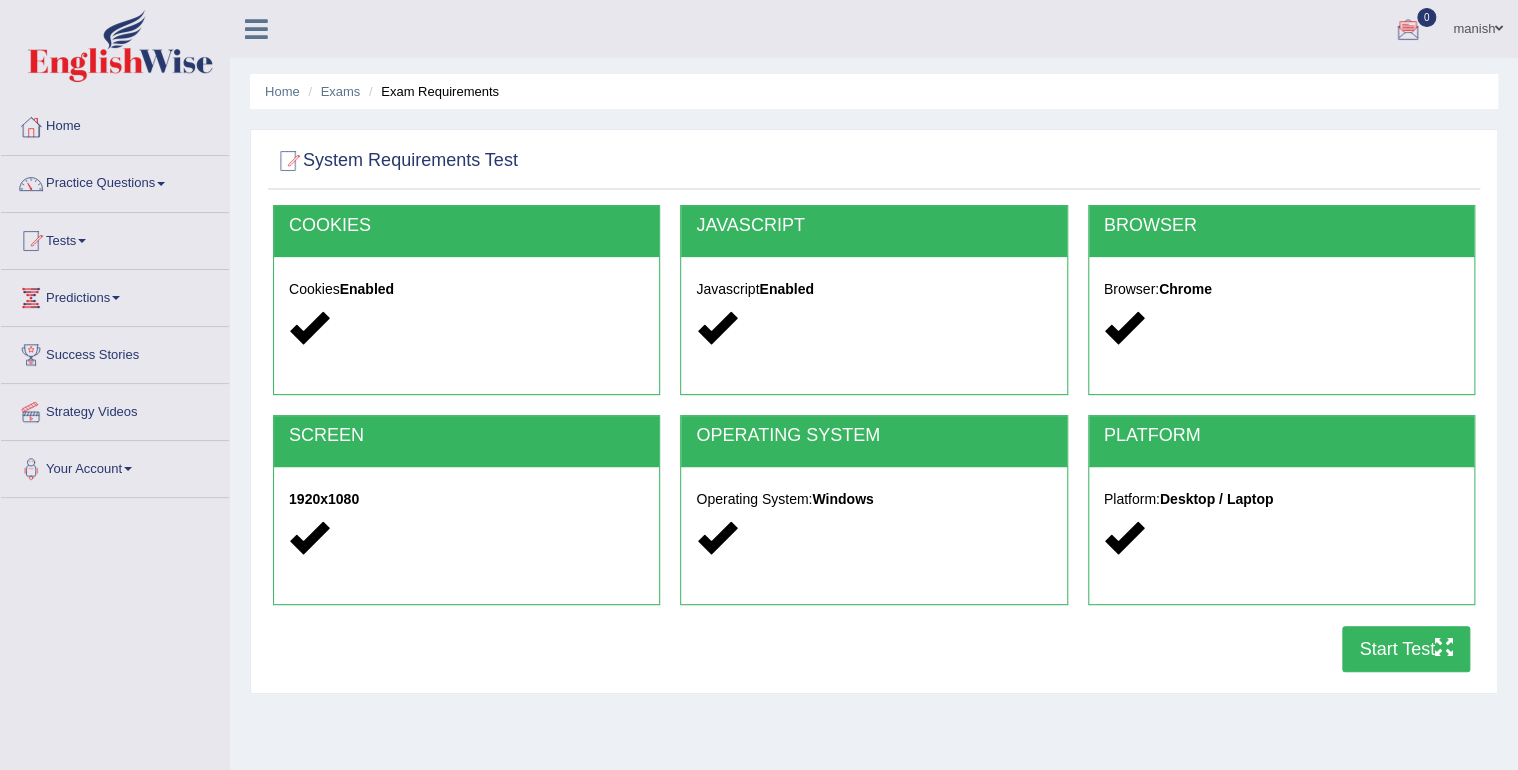 click on "Practice Questions" at bounding box center [115, 181] 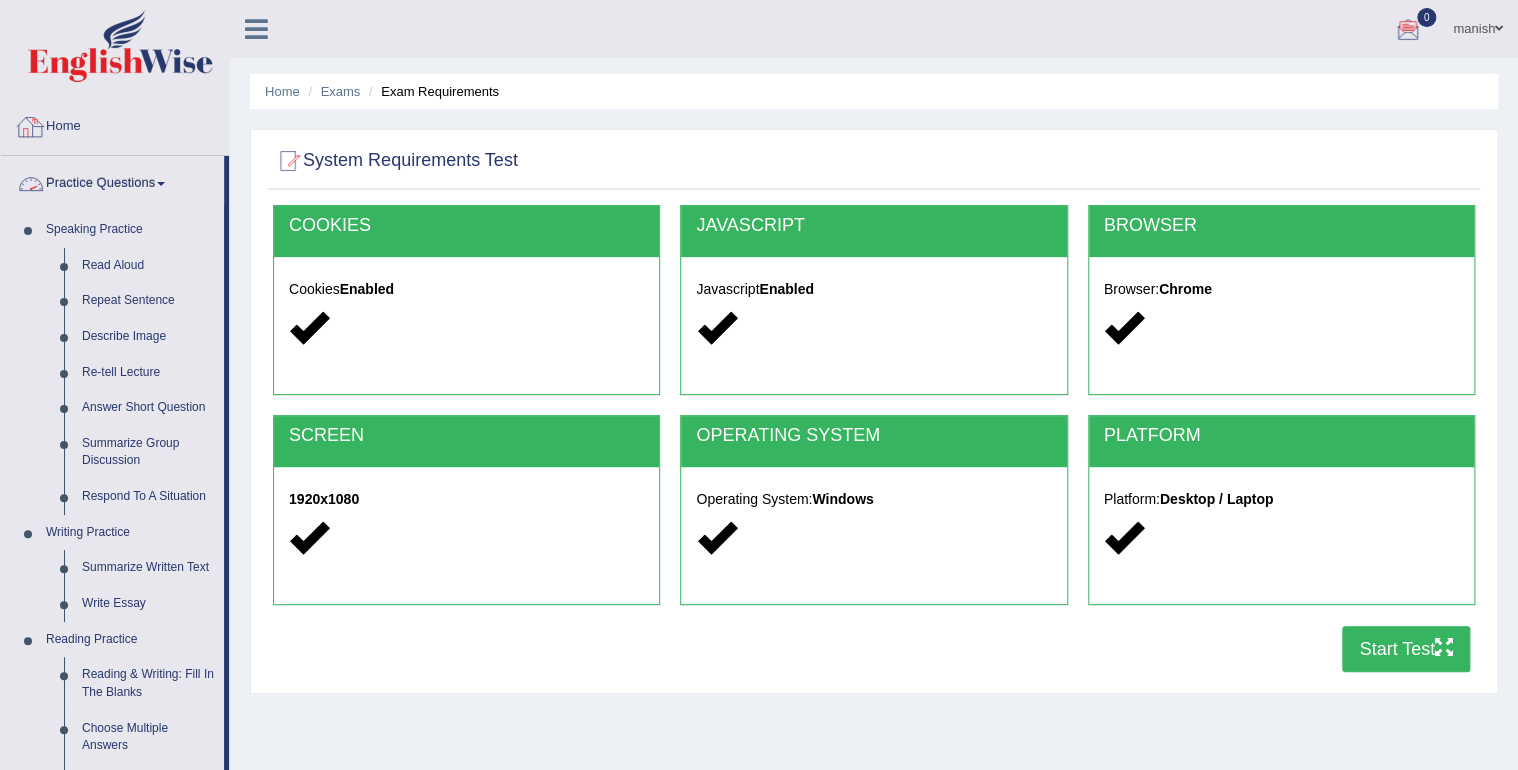 click on "Home" at bounding box center (115, 124) 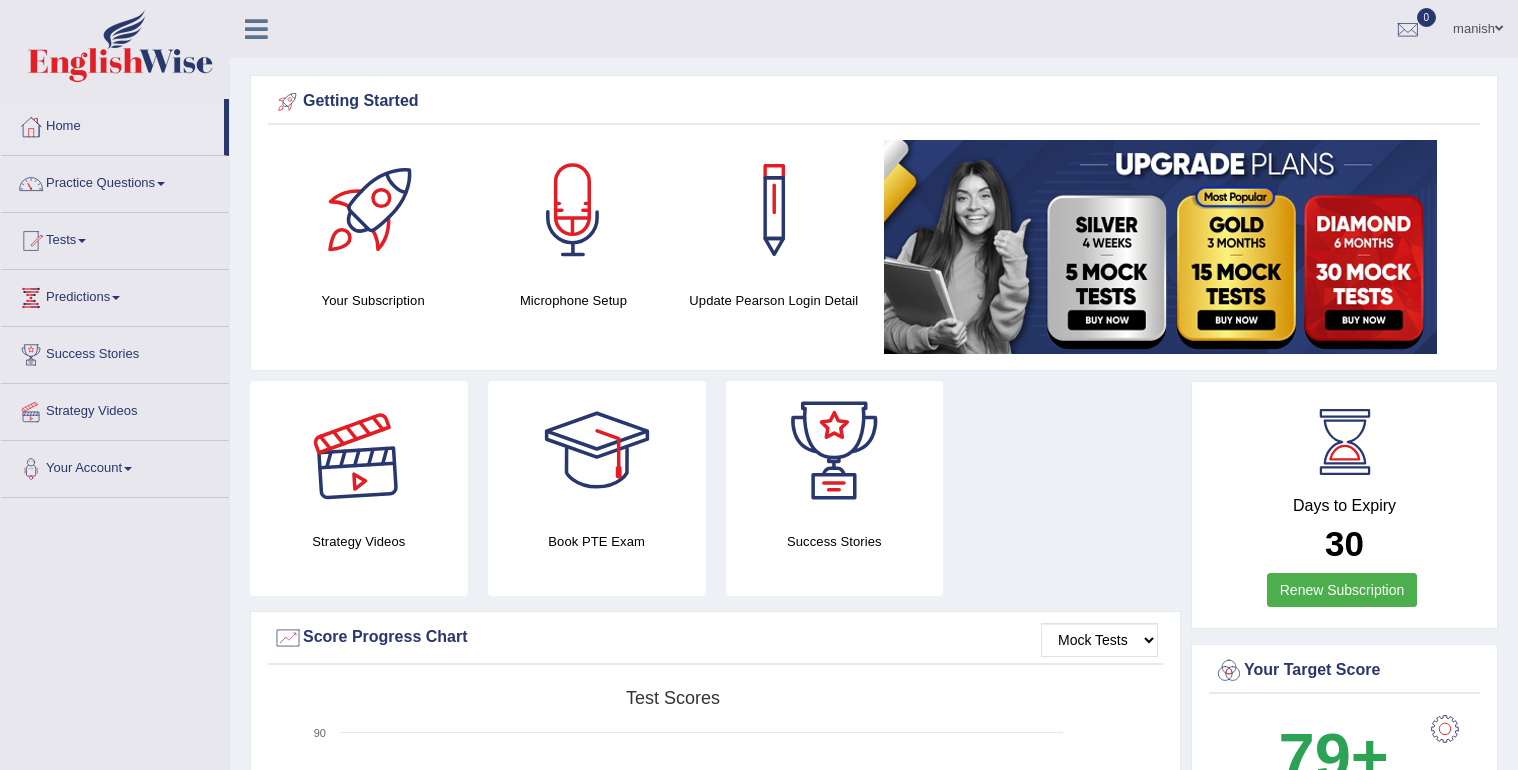 scroll, scrollTop: 0, scrollLeft: 0, axis: both 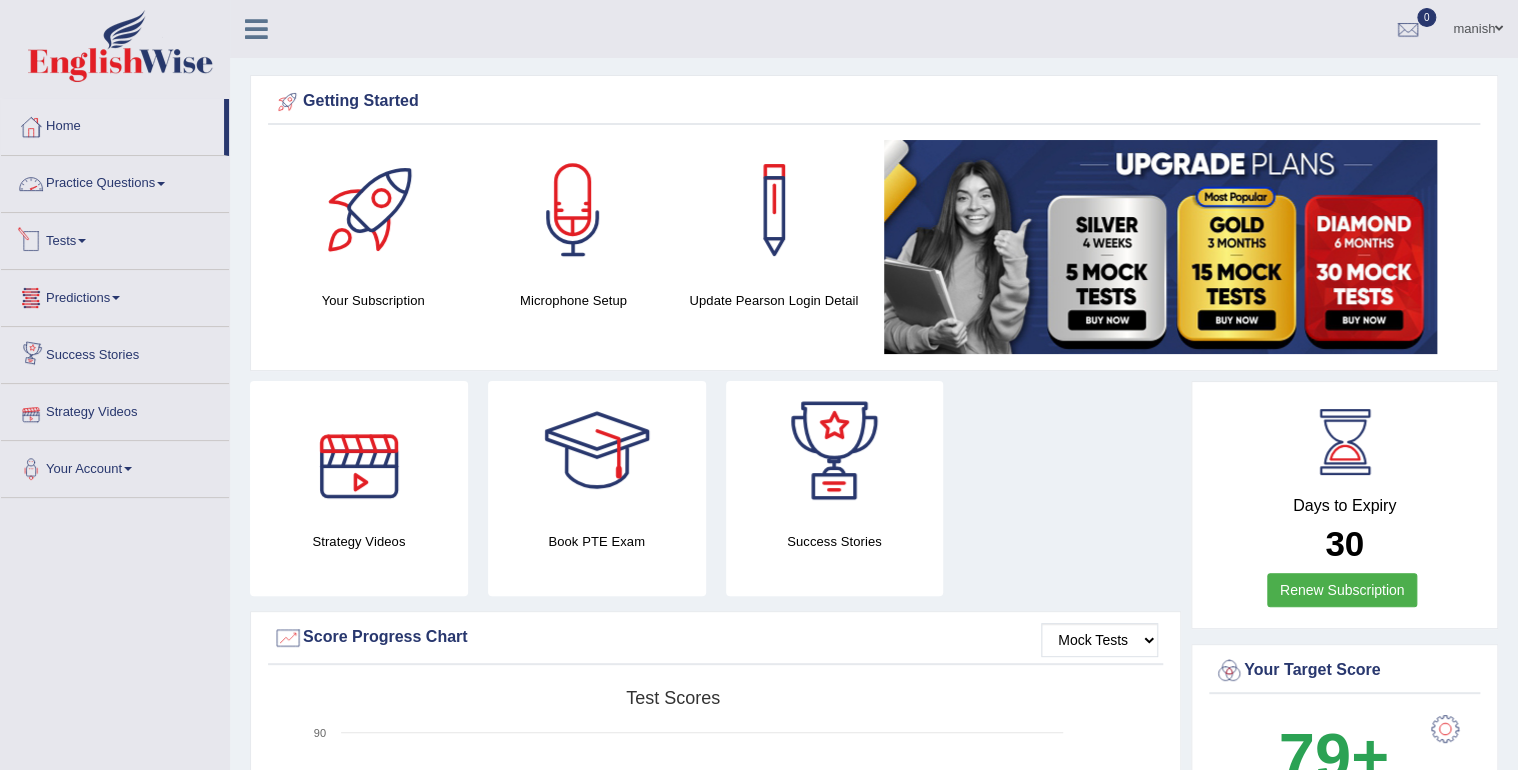 click on "Practice Questions" at bounding box center (115, 181) 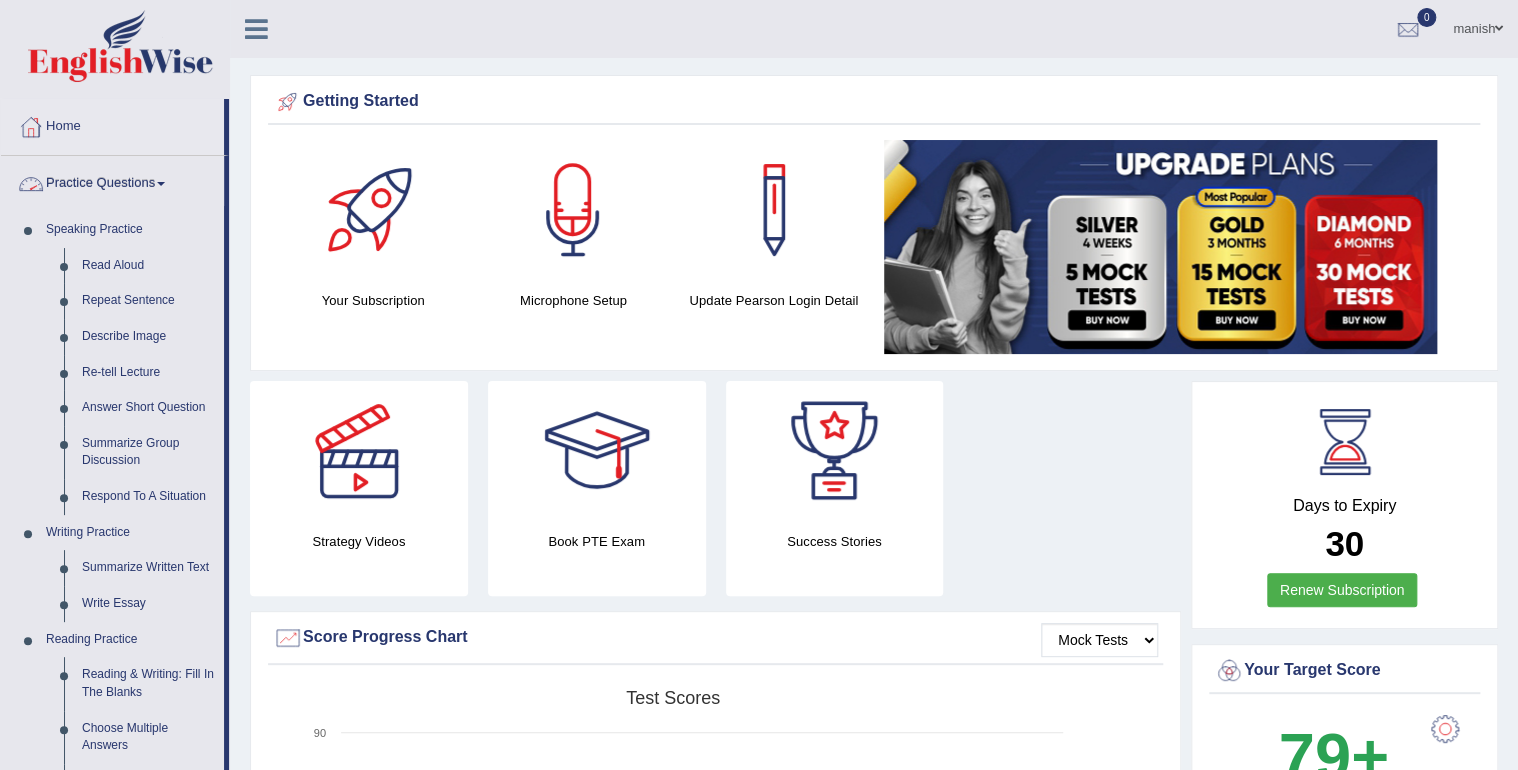 click at bounding box center [161, 184] 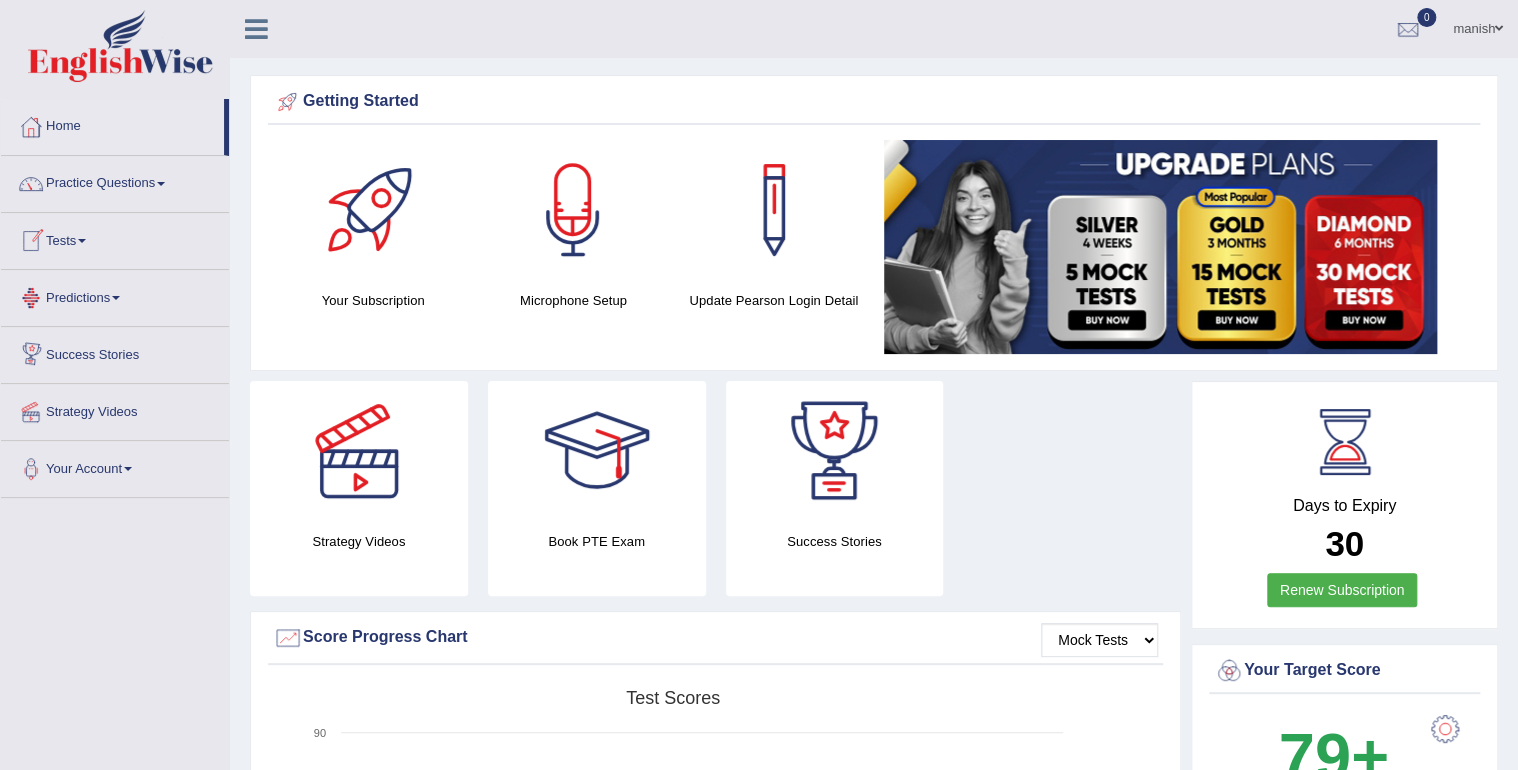click on "Tests" at bounding box center (115, 238) 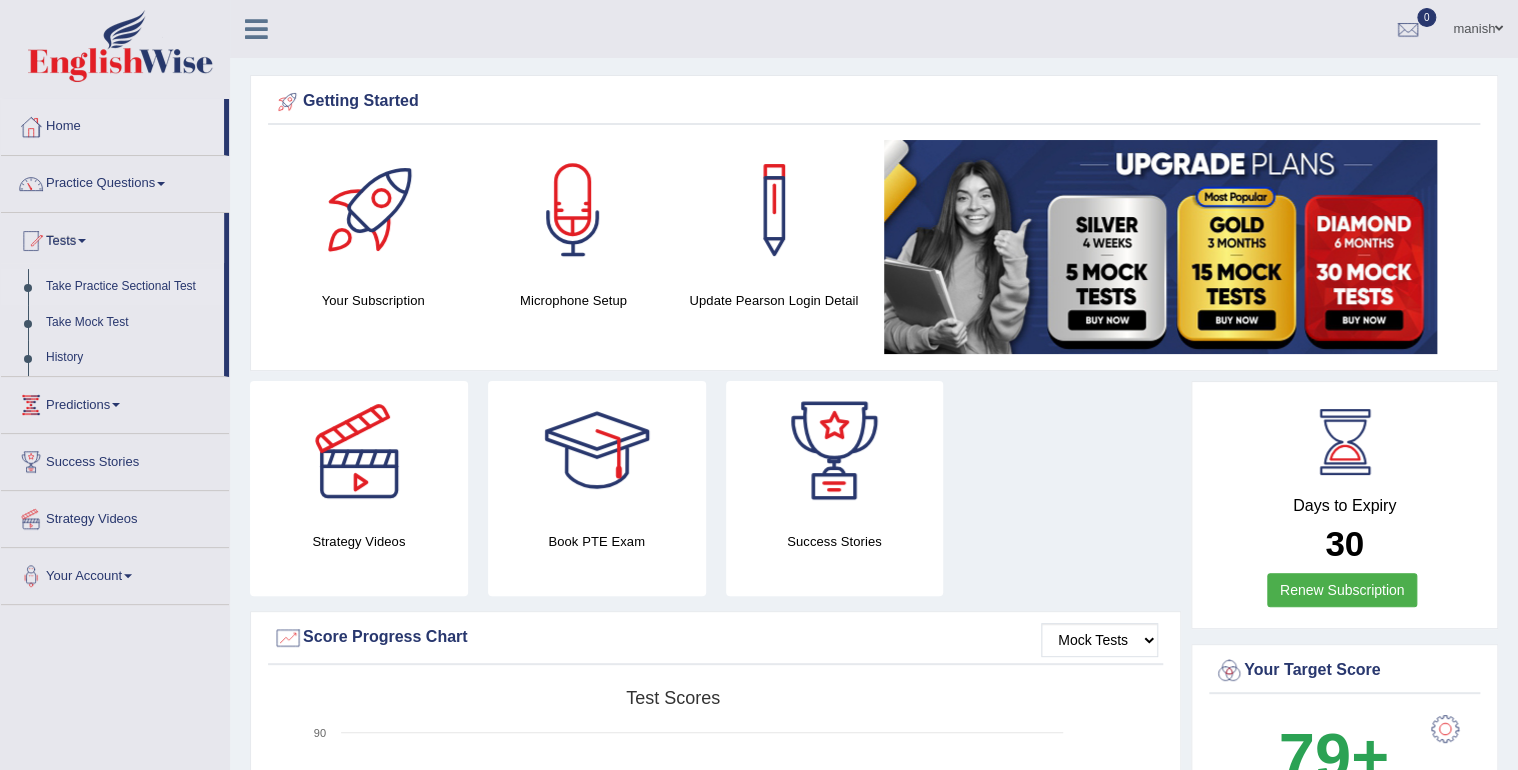 click on "Take Practice Sectional Test" at bounding box center (130, 287) 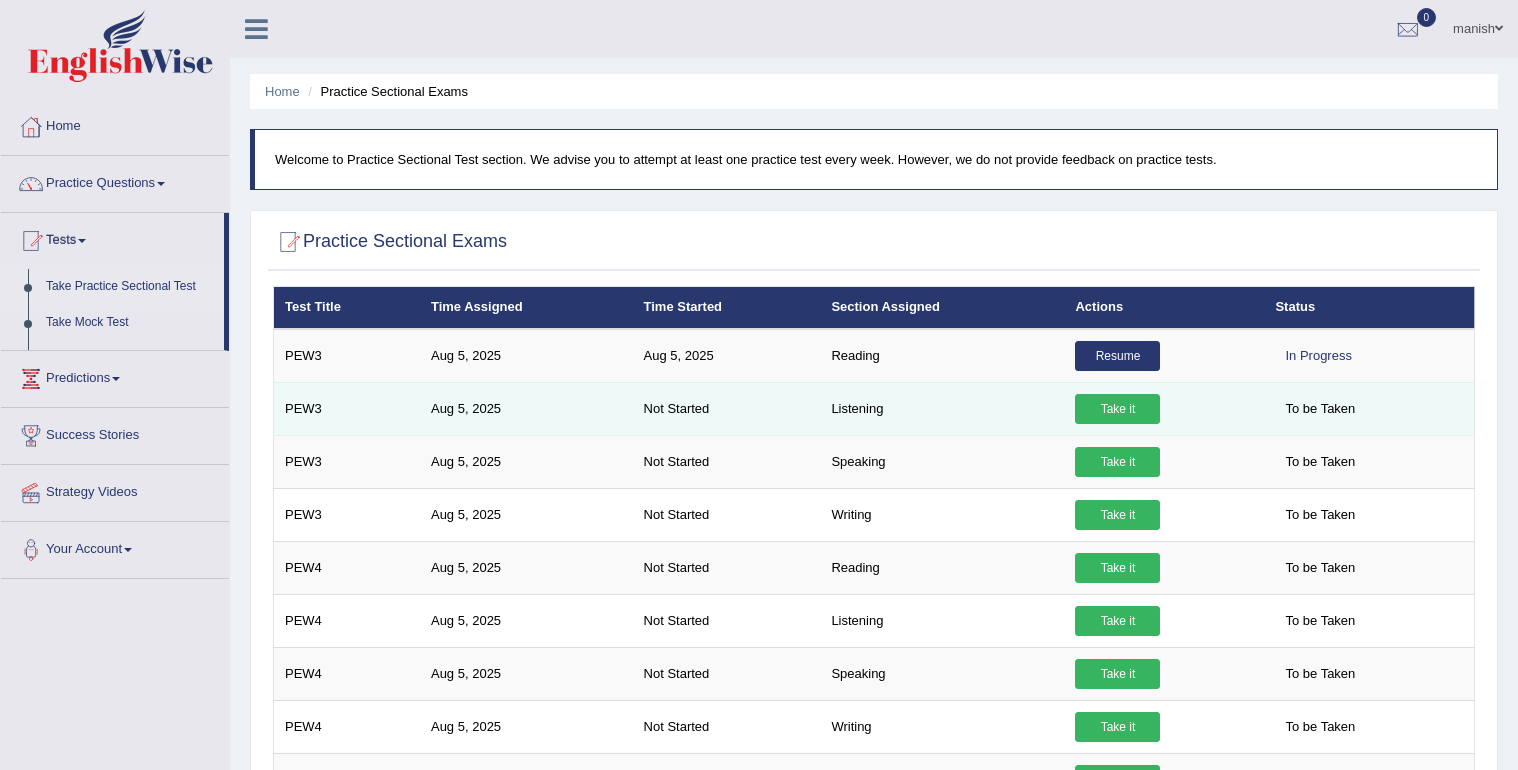 scroll, scrollTop: 0, scrollLeft: 0, axis: both 